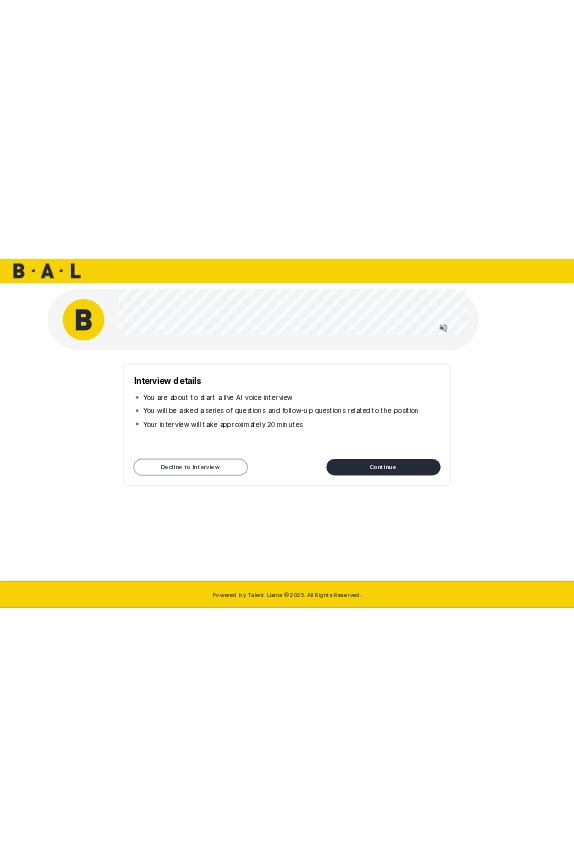 scroll, scrollTop: 0, scrollLeft: 0, axis: both 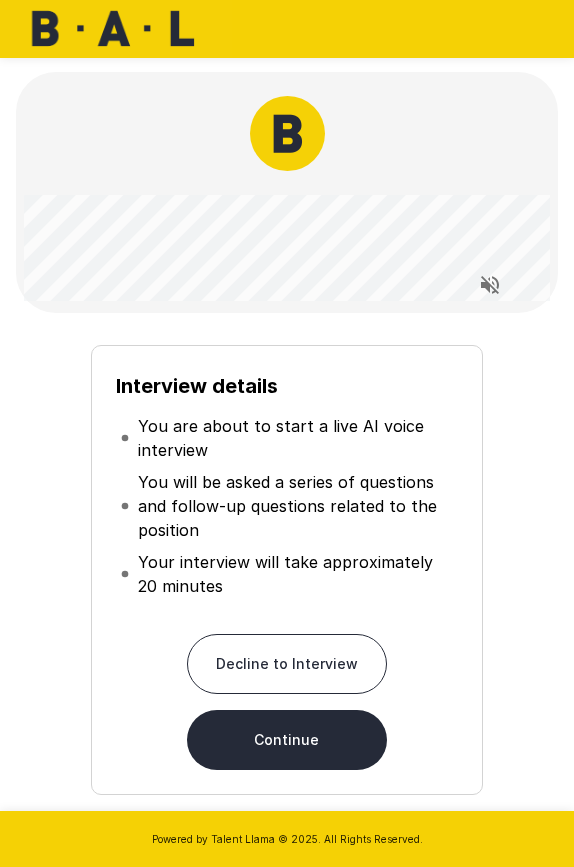 click 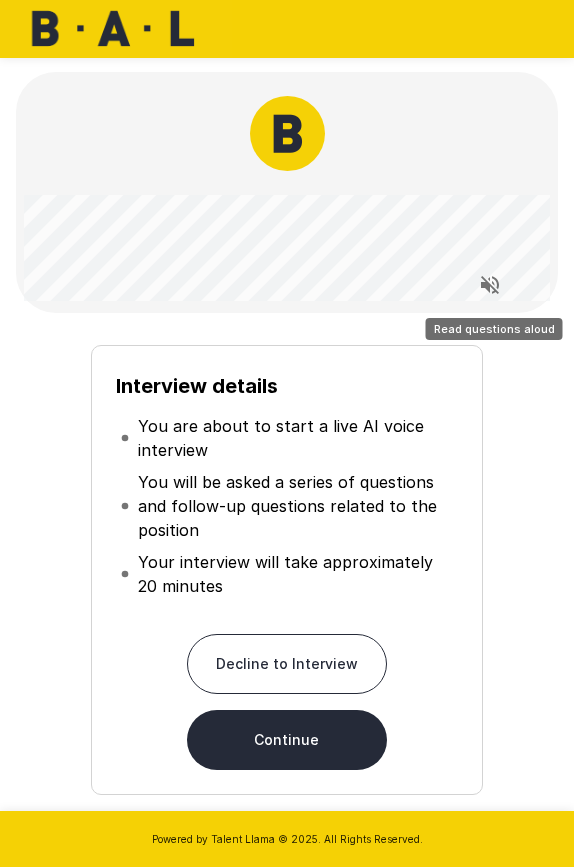 click 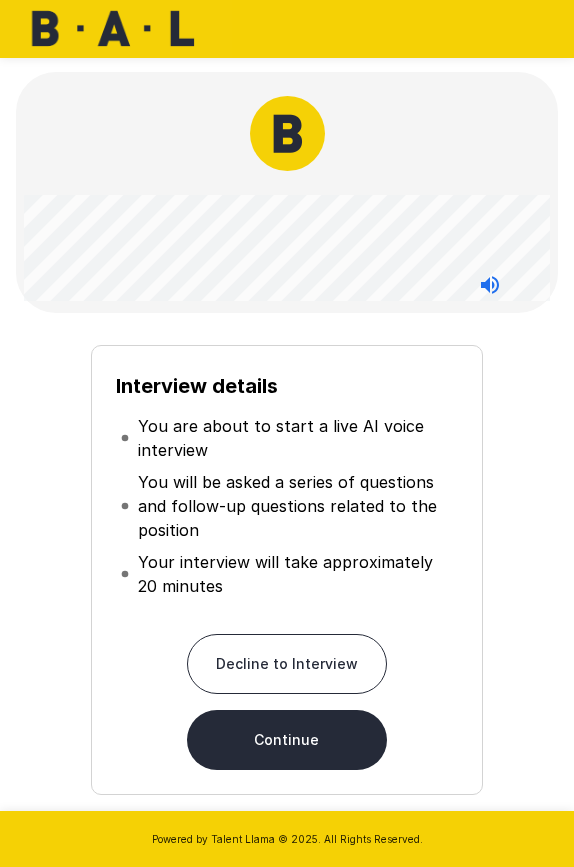 click on "Continue" at bounding box center (287, 740) 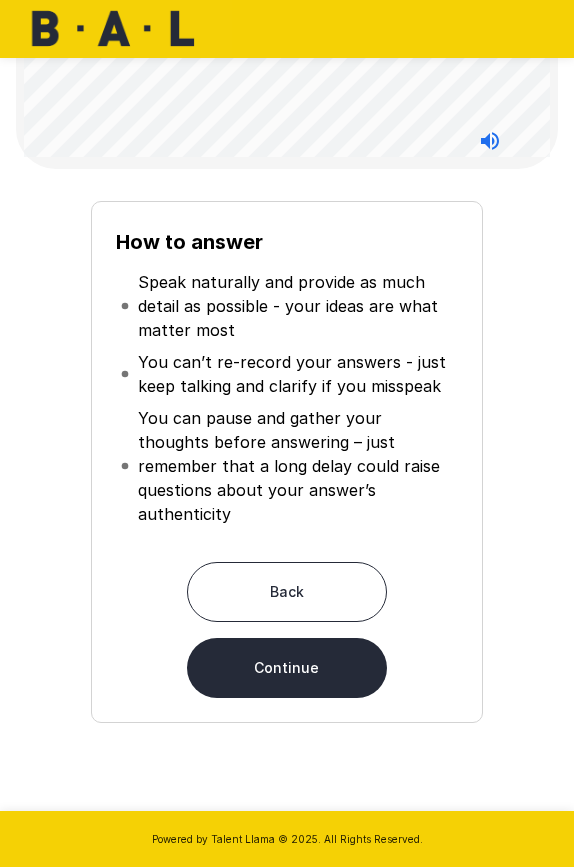 scroll, scrollTop: 143, scrollLeft: 0, axis: vertical 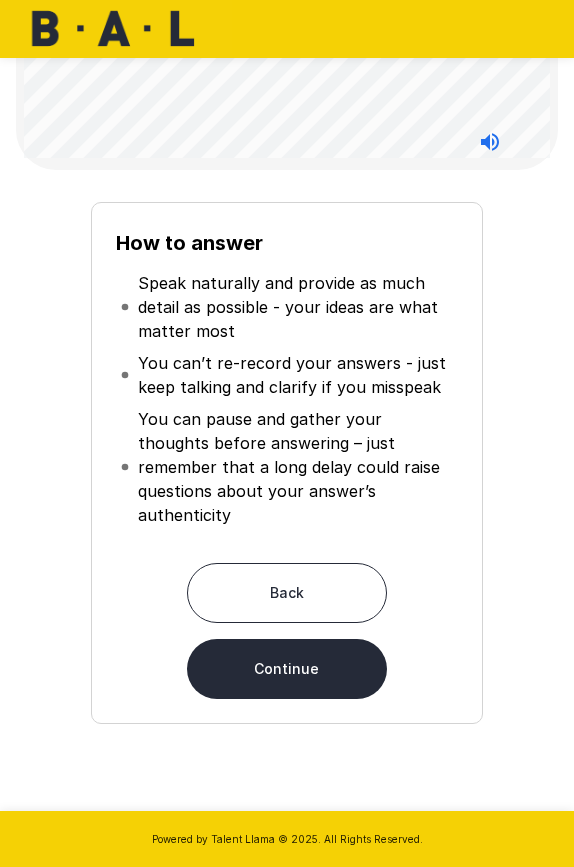 click on "Continue" at bounding box center [287, 669] 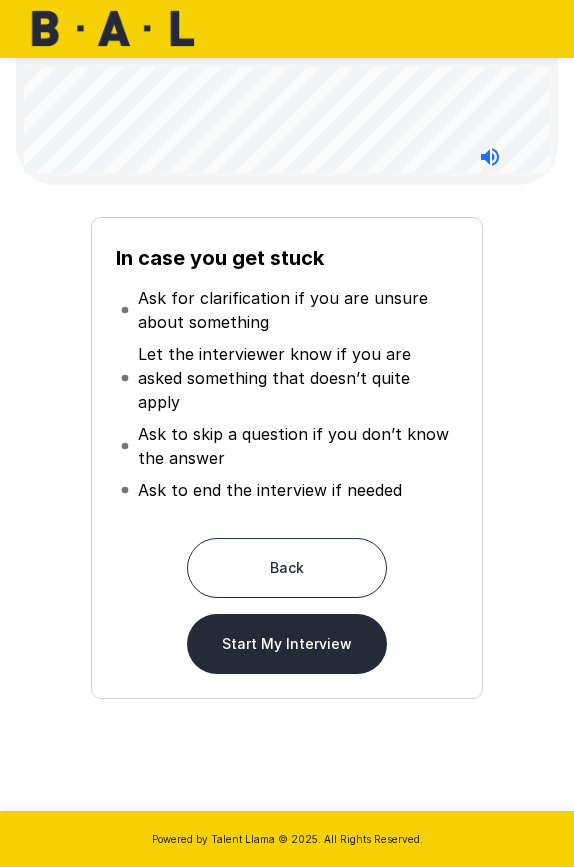 scroll, scrollTop: 103, scrollLeft: 0, axis: vertical 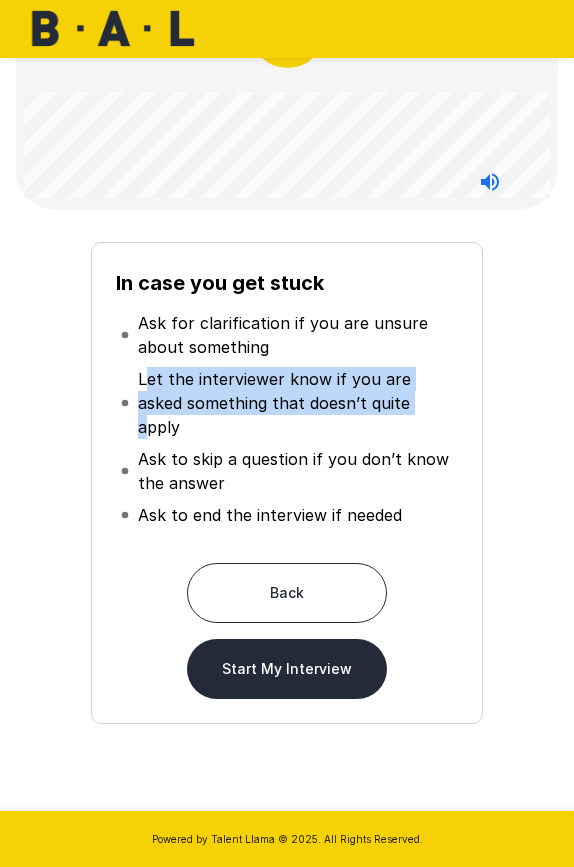 drag, startPoint x: 148, startPoint y: 381, endPoint x: 370, endPoint y: 410, distance: 223.88614 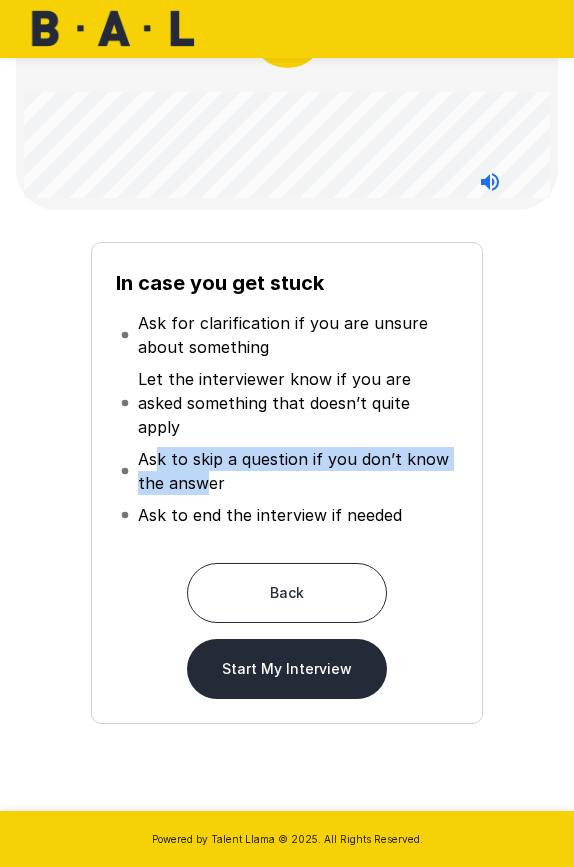 drag, startPoint x: 158, startPoint y: 436, endPoint x: 206, endPoint y: 455, distance: 51.62364 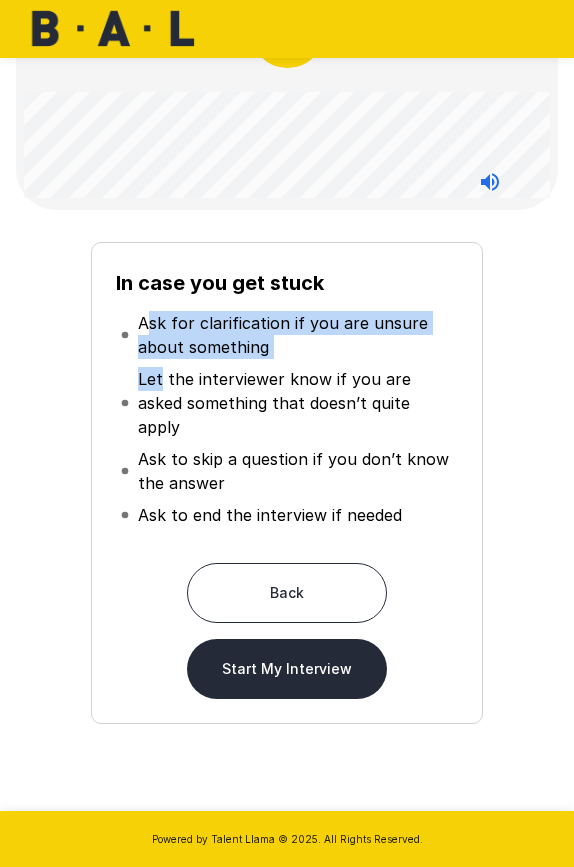 drag, startPoint x: 150, startPoint y: 321, endPoint x: 163, endPoint y: 379, distance: 59.439045 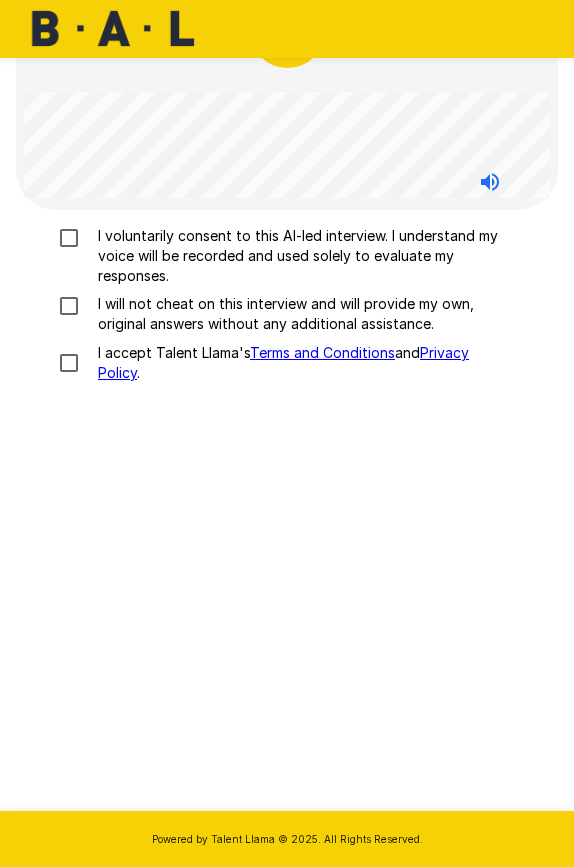 click on "I voluntarily consent to this AI-led interview. I understand my voice will be recorded and used solely to evaluate my responses." at bounding box center (296, 256) 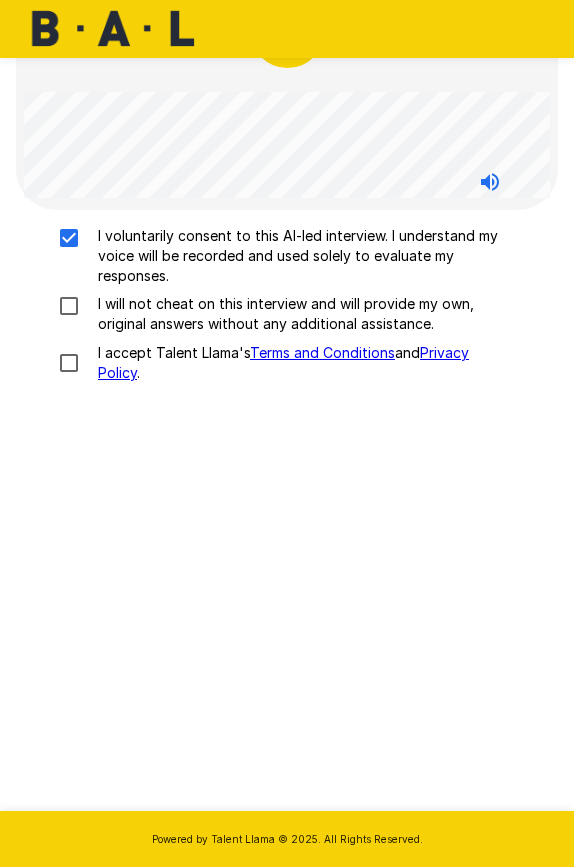 click on "I will not cheat on this interview and will provide my own, original answers without any additional assistance." at bounding box center [296, 314] 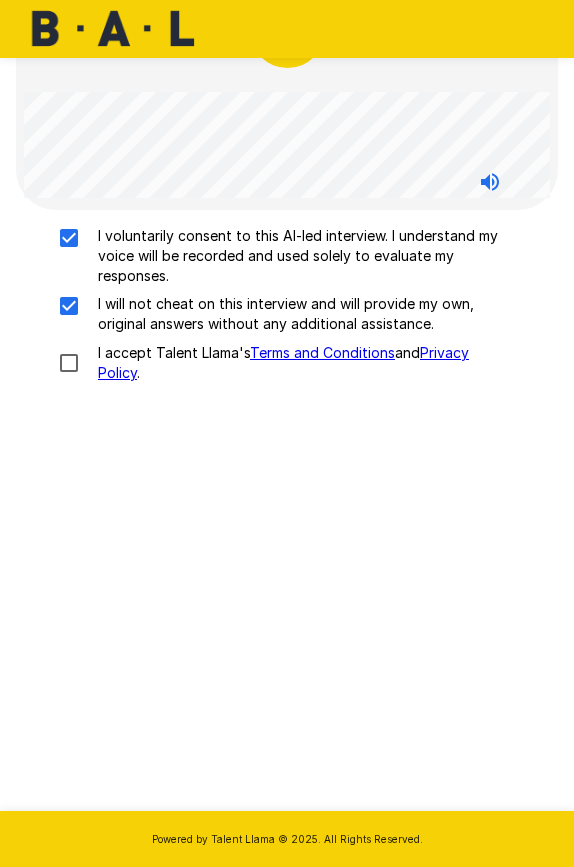 click on "I accept Talent Llama's  Terms and Conditions  and  Privacy Policy ." at bounding box center [275, 363] 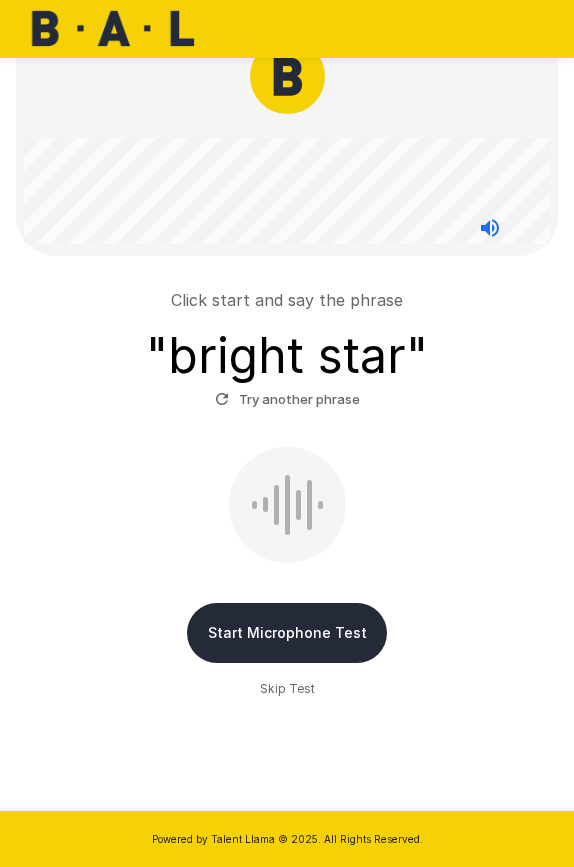 scroll, scrollTop: 54, scrollLeft: 0, axis: vertical 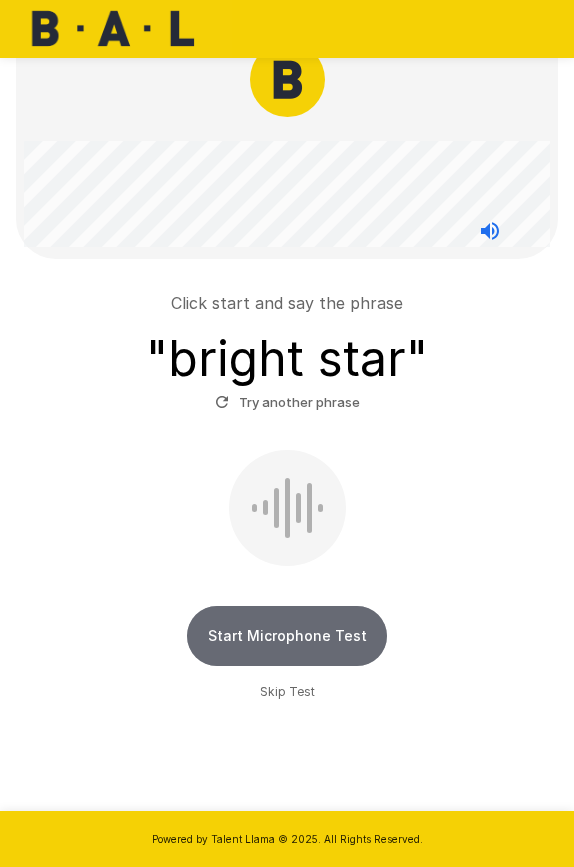 click on "Start Microphone Test" at bounding box center [287, 636] 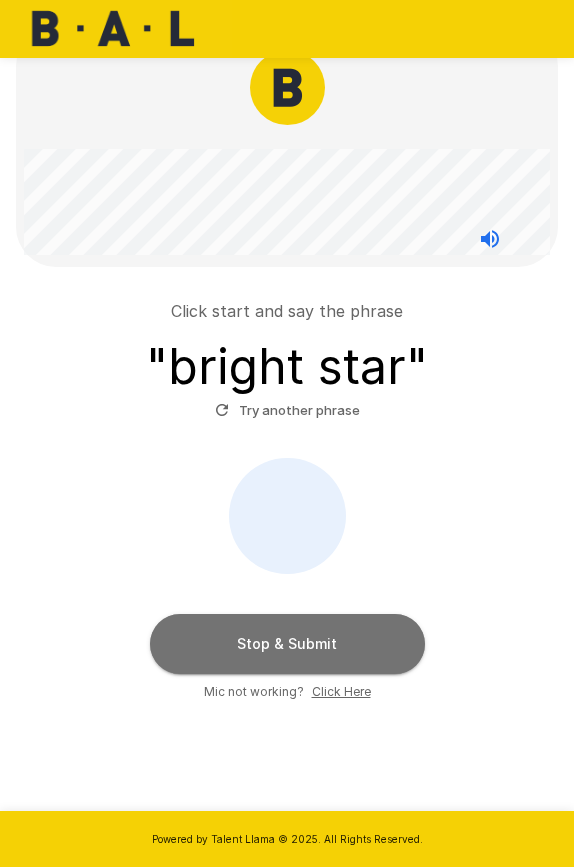 click on "Stop & Submit" at bounding box center [287, 644] 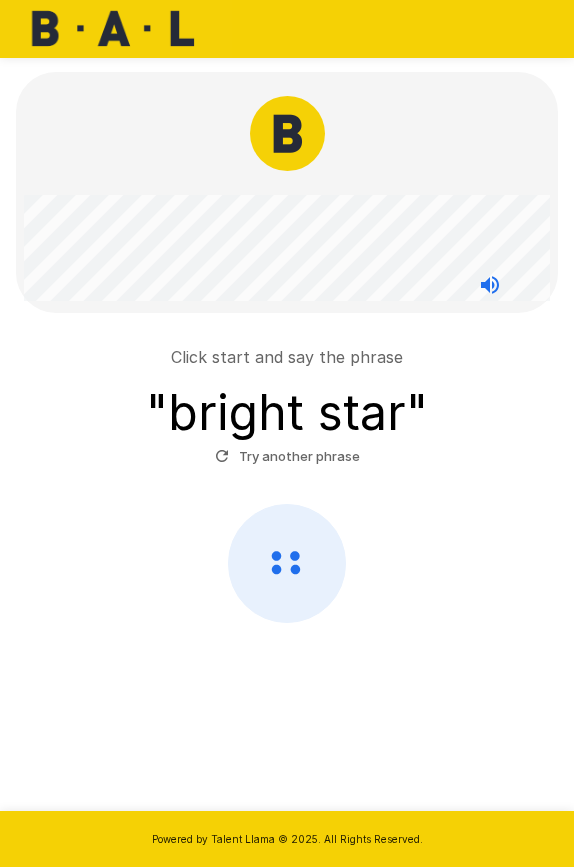 scroll, scrollTop: 0, scrollLeft: 0, axis: both 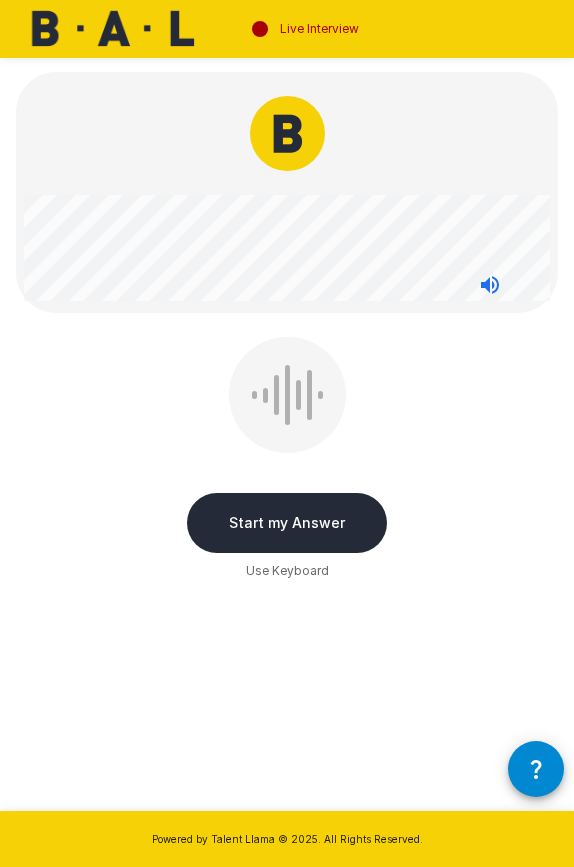 click on "Start my Answer" at bounding box center (287, 523) 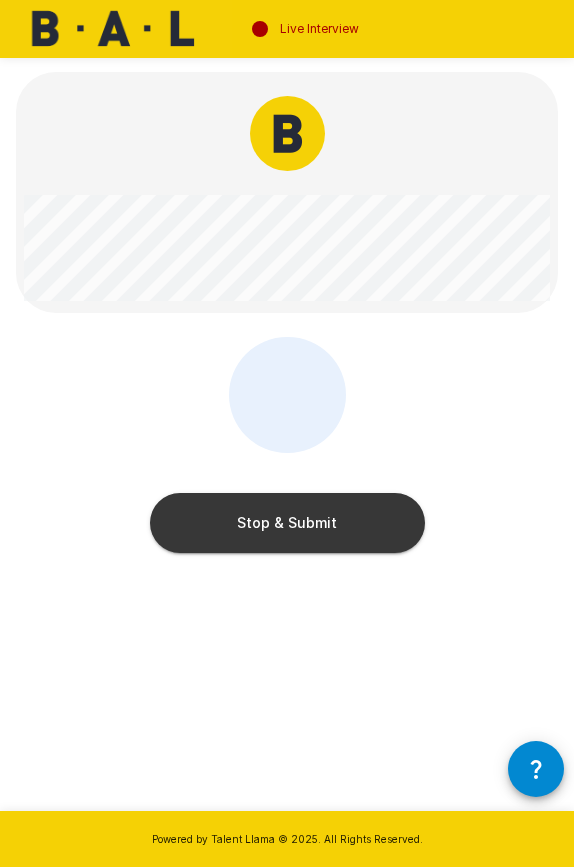 click on "Stop & Submit" at bounding box center (287, 523) 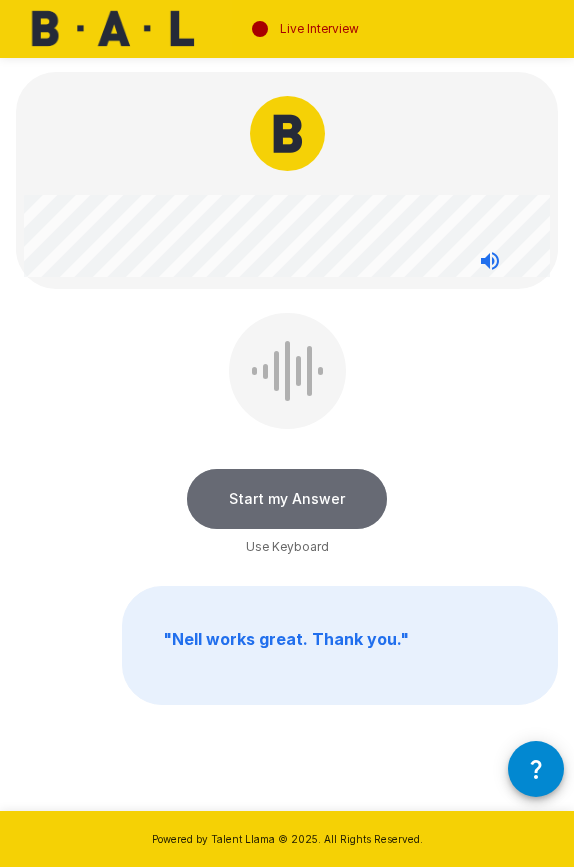 click on "Start my Answer" at bounding box center (287, 499) 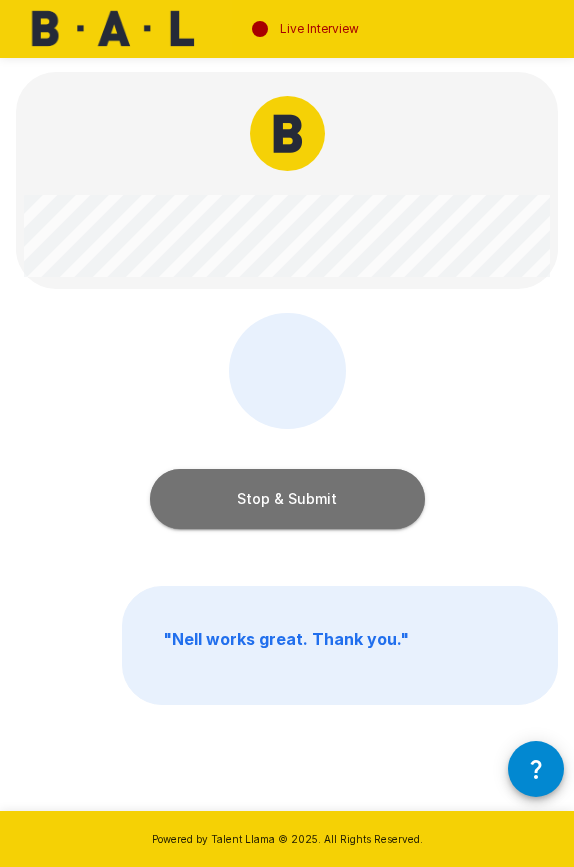 click on "Stop & Submit" at bounding box center [287, 499] 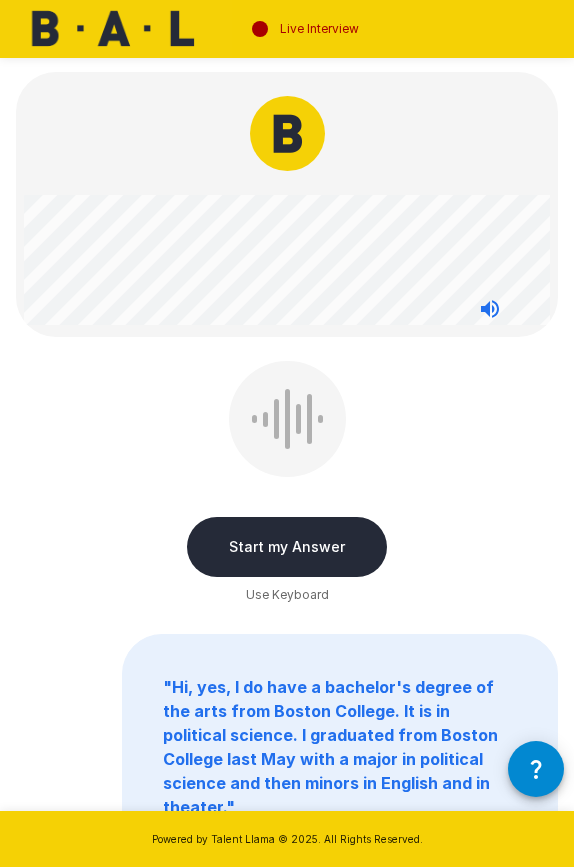 click on "Start my Answer" at bounding box center (287, 547) 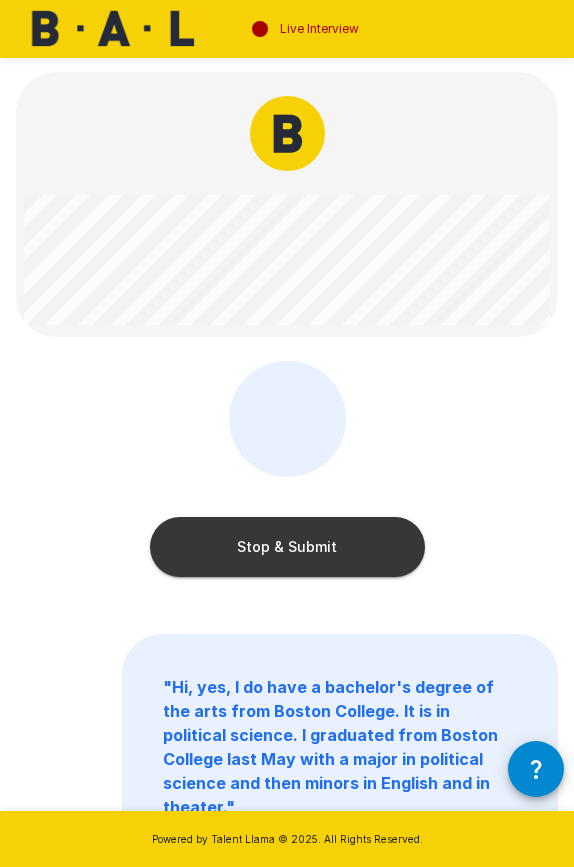 click on "Stop & Submit" at bounding box center (287, 547) 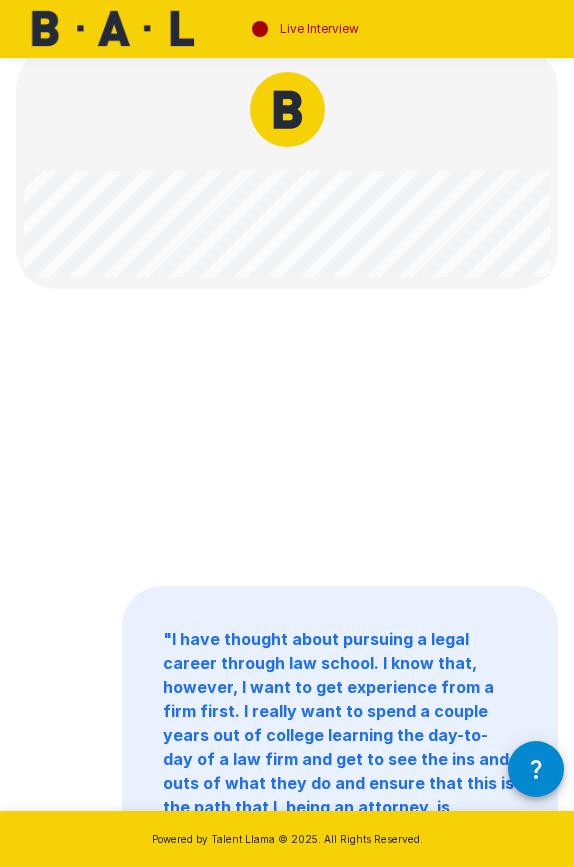 scroll, scrollTop: 19, scrollLeft: 0, axis: vertical 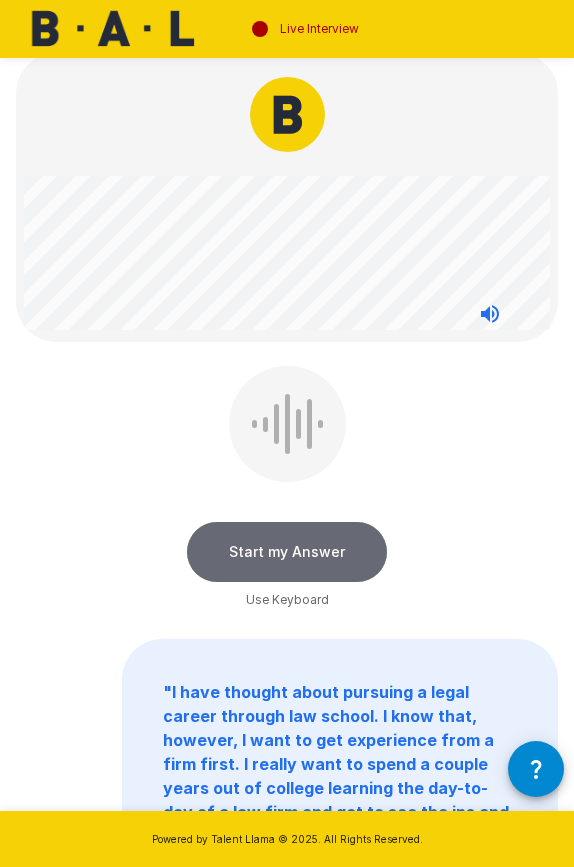 click on "Start my Answer" at bounding box center [287, 552] 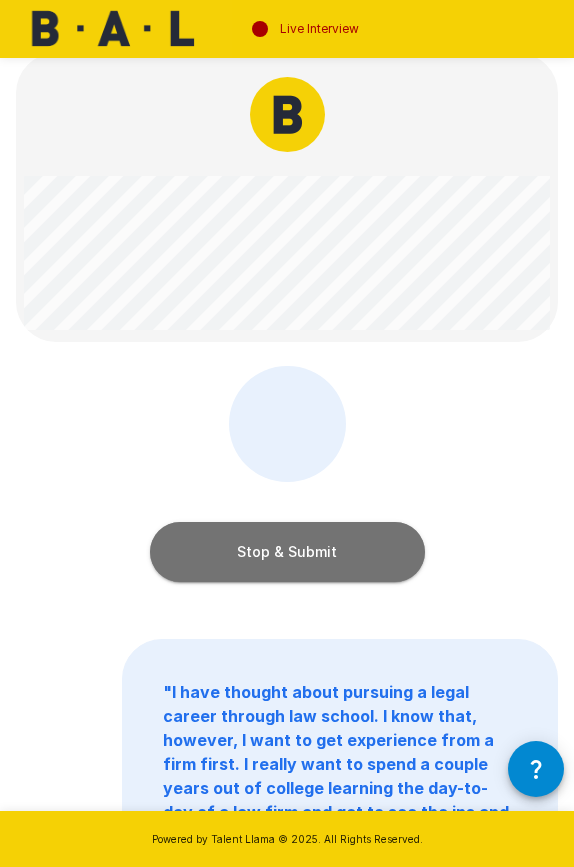 click on "Stop & Submit" at bounding box center (287, 552) 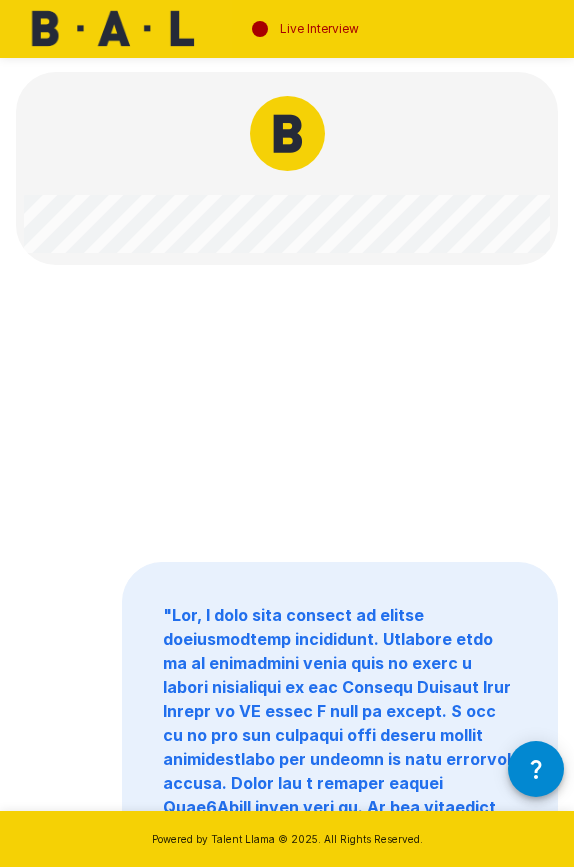 scroll, scrollTop: 0, scrollLeft: 0, axis: both 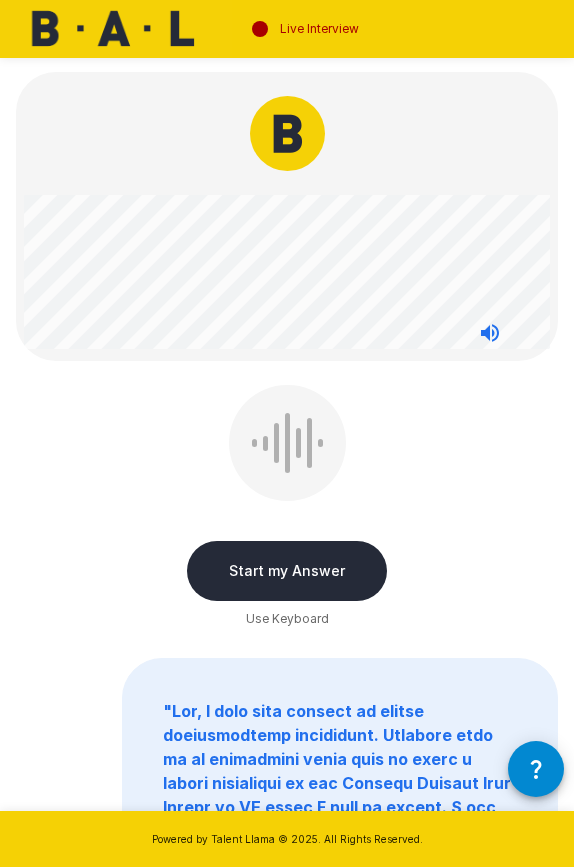 click on "Start my Answer" at bounding box center (287, 571) 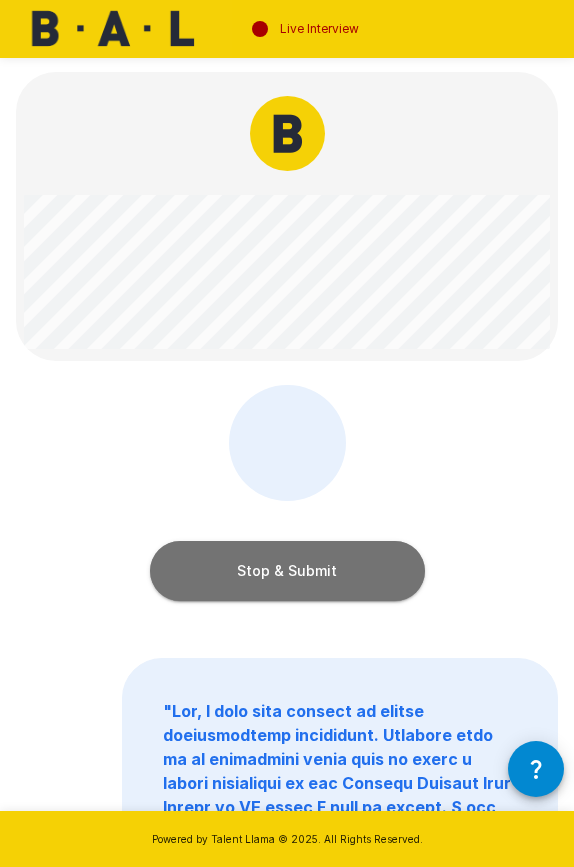 click on "Stop & Submit" at bounding box center (287, 571) 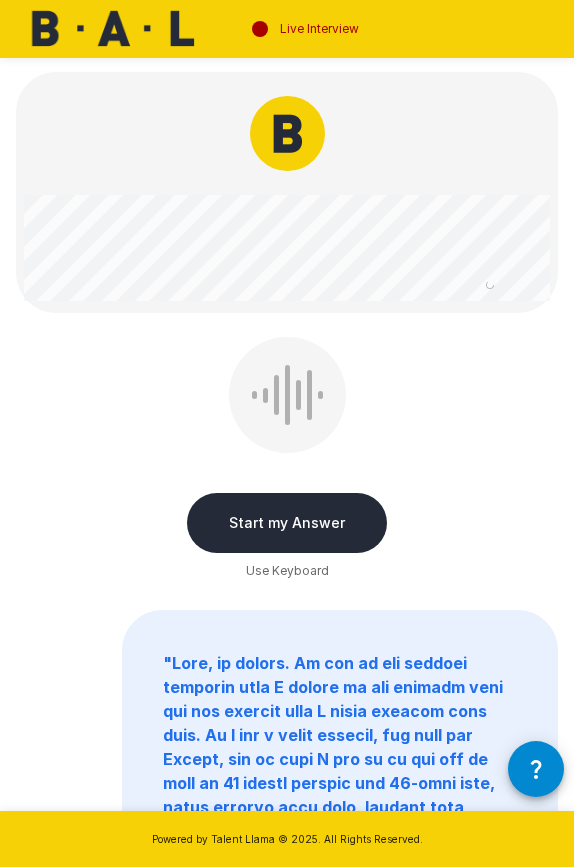 scroll, scrollTop: 0, scrollLeft: 0, axis: both 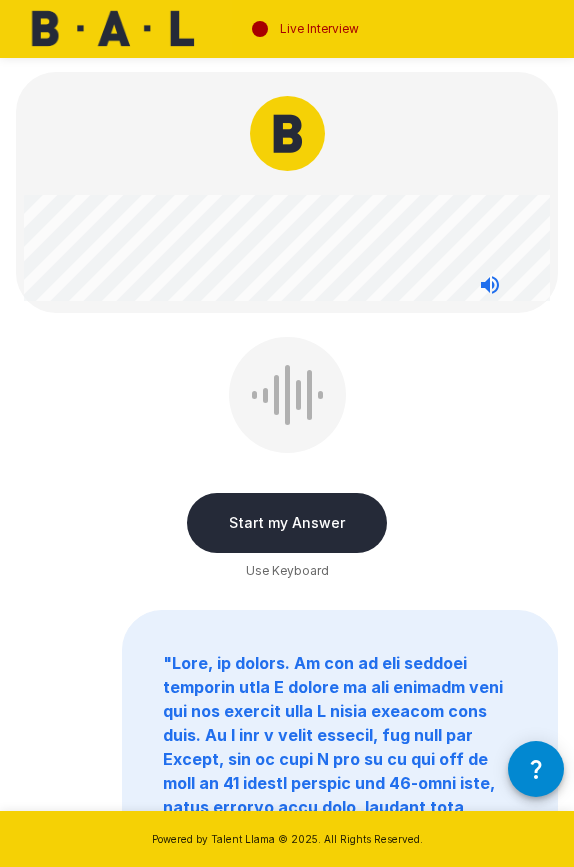 click on "Start my Answer" at bounding box center (287, 523) 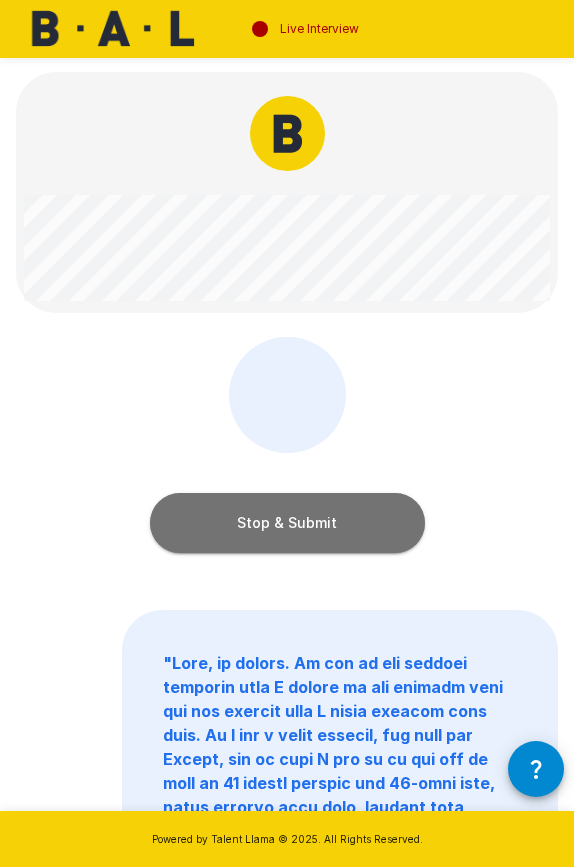 click on "Stop & Submit" at bounding box center [287, 523] 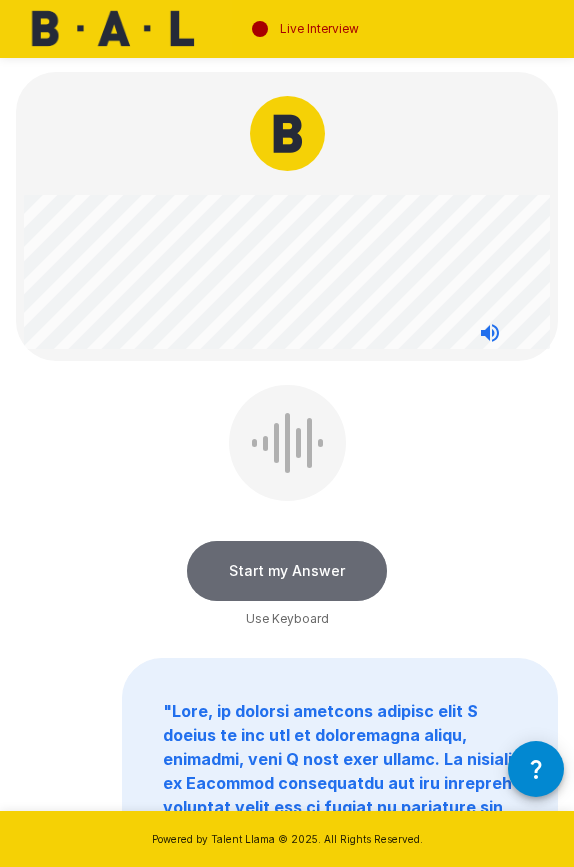 click on "Start my Answer" at bounding box center (287, 571) 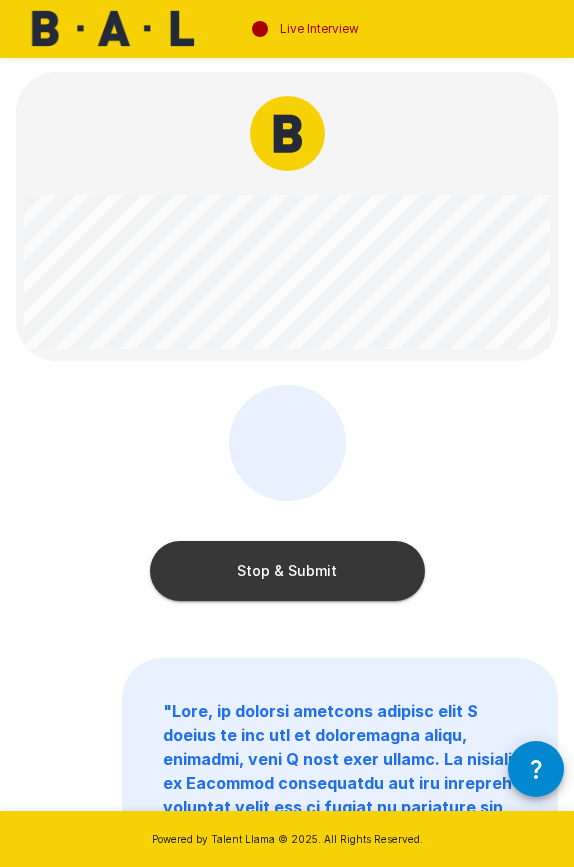click on "Stop & Submit" at bounding box center [287, 571] 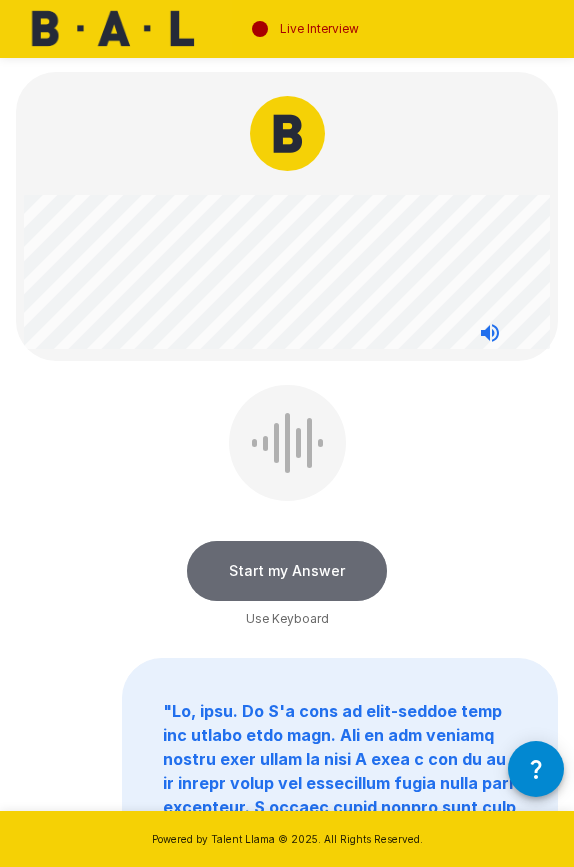 click on "Start my Answer" at bounding box center [287, 571] 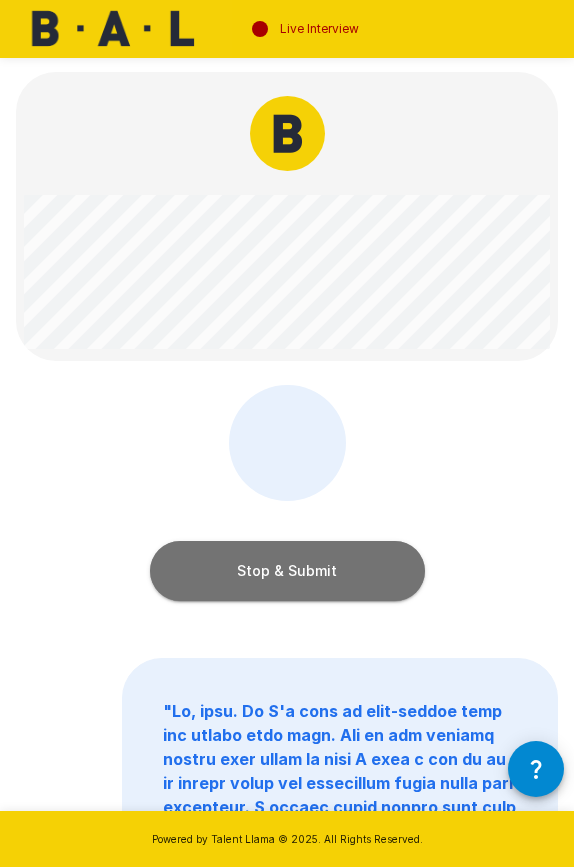 click on "Stop & Submit" at bounding box center (287, 571) 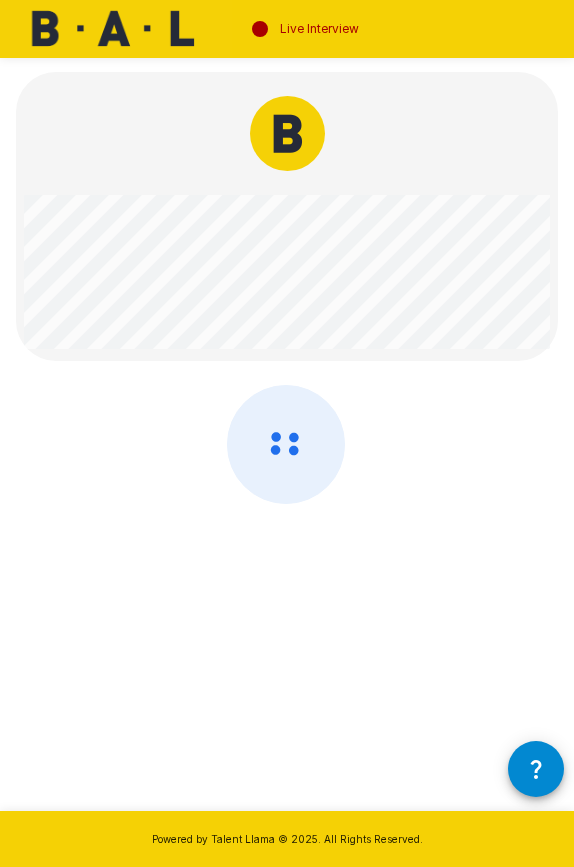 scroll, scrollTop: 0, scrollLeft: 0, axis: both 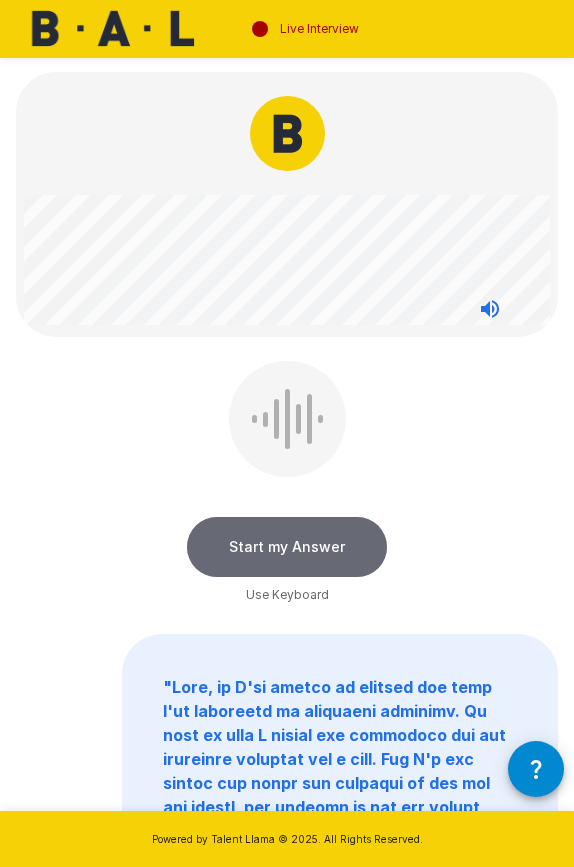 click on "Start my Answer" at bounding box center [287, 547] 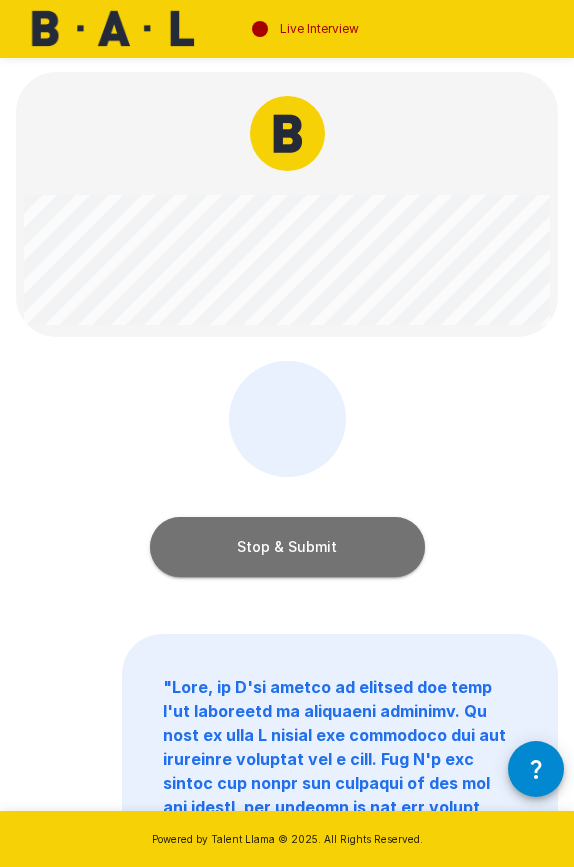 click on "Stop & Submit" at bounding box center [287, 547] 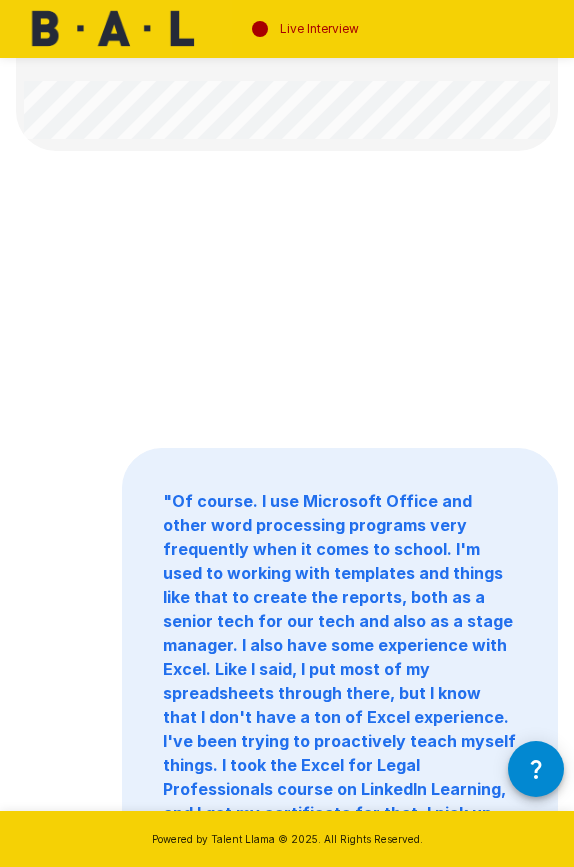 scroll, scrollTop: 233, scrollLeft: 0, axis: vertical 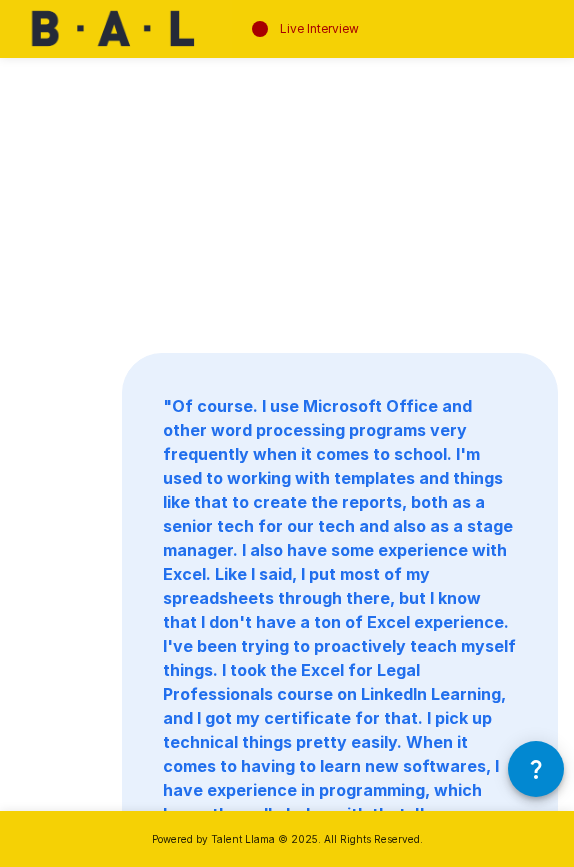 click on "" Of course. I use Microsoft Office and other word processing programs very frequently when it comes to school. I'm used to working with templates and things like that to create the reports, both as a senior tech for our tech and also as a stage manager. I also have some experience with Excel. Like I said, I put most of my spreadsheets through there, but I know that I don't have a ton of Excel experience. I've been trying to proactively teach myself things. I took the Excel for Legal Professionals course on LinkedIn Learning, and I got my certificate for that. I pick up technical things pretty easily. When it comes to having to learn new softwares, I have experience in programming, which honestly really helps with that. I'm confident that I'd be able to learn what there is to learn about Cobalt, which I know is BAL's case management system. "" at bounding box center (339, 646) 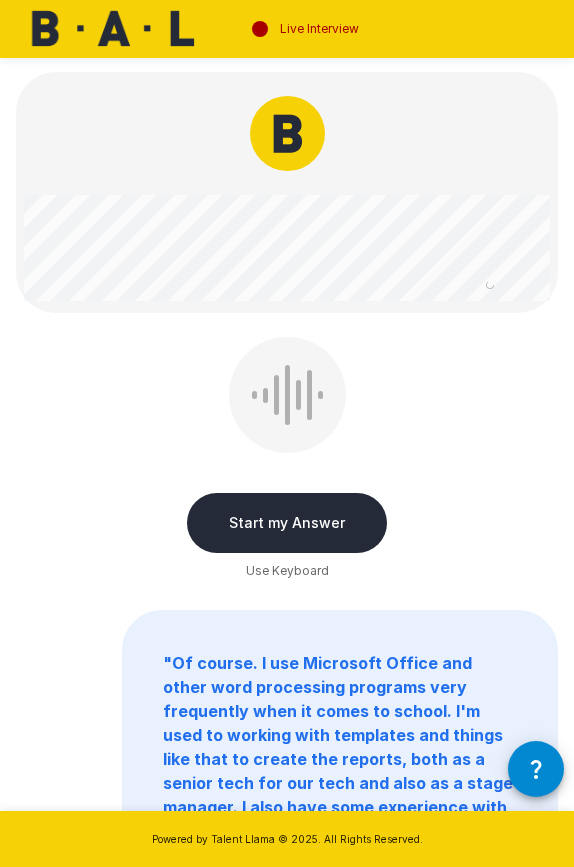 scroll, scrollTop: 0, scrollLeft: 0, axis: both 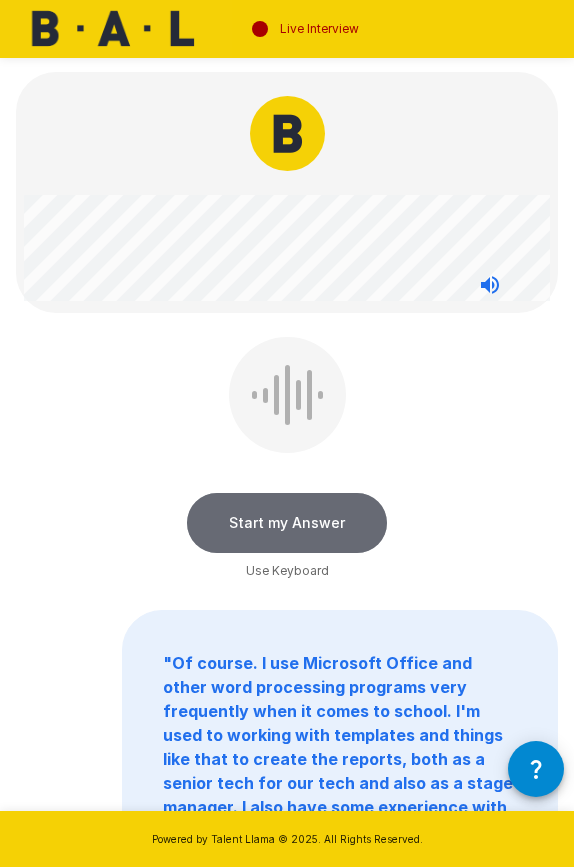 click on "Start my Answer" at bounding box center [287, 523] 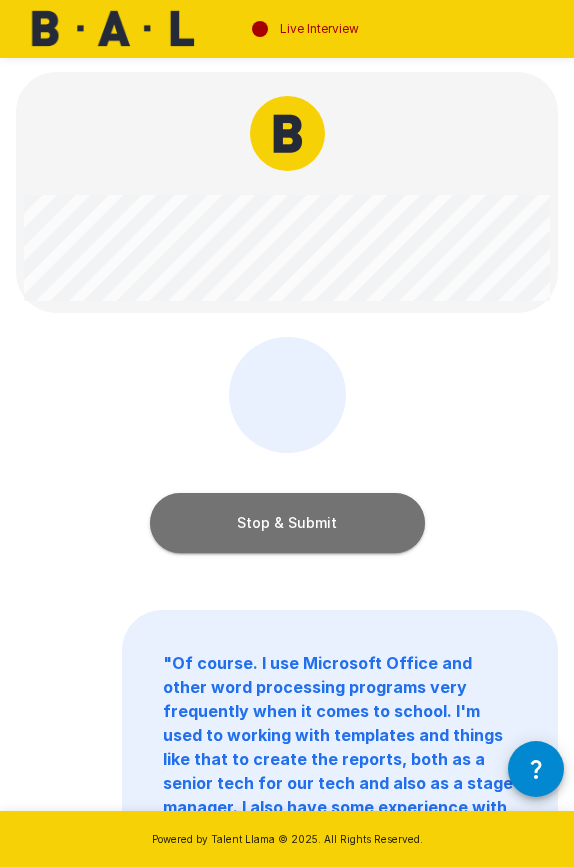 click on "Stop & Submit" at bounding box center [287, 523] 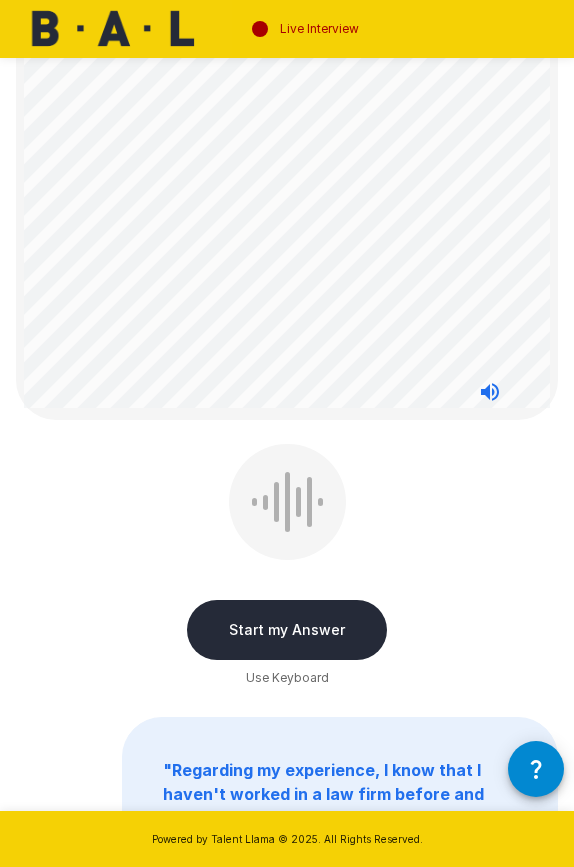 scroll, scrollTop: 494, scrollLeft: 0, axis: vertical 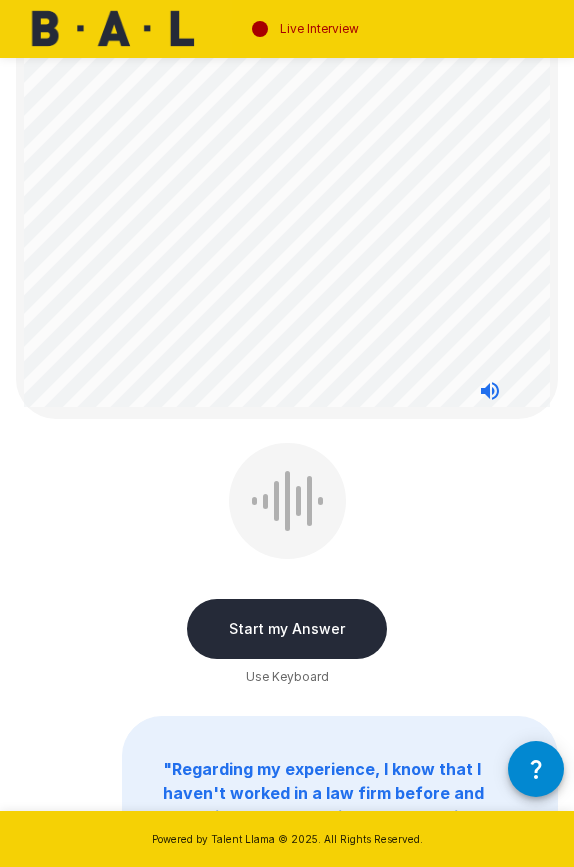 click on "Start my Answer" at bounding box center [287, 629] 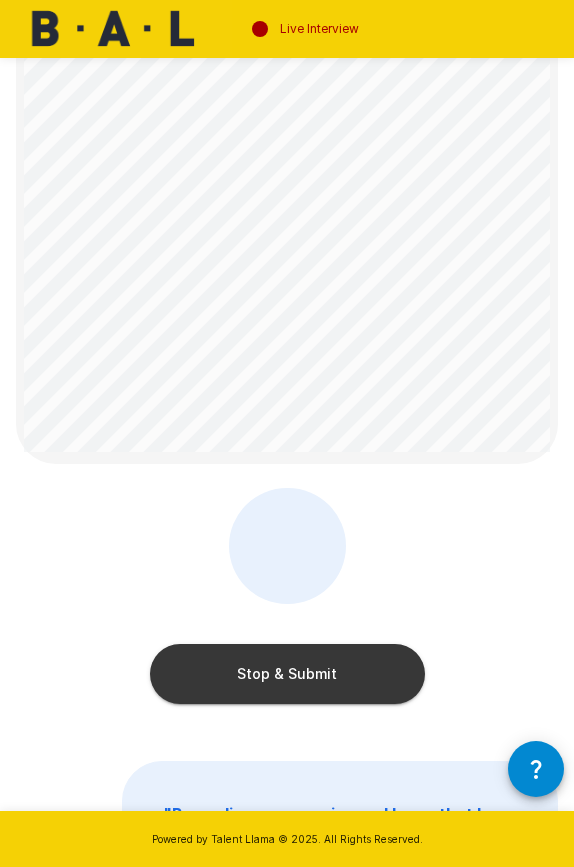 scroll, scrollTop: 447, scrollLeft: 0, axis: vertical 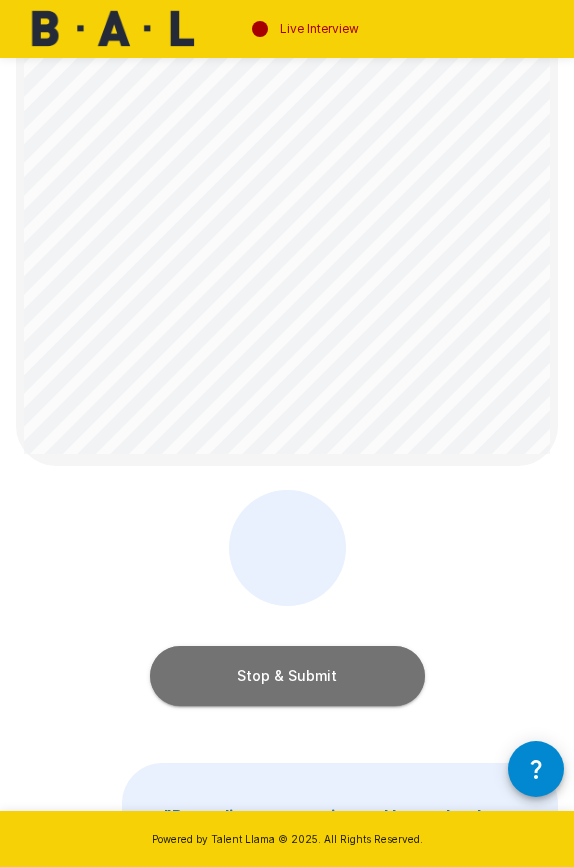 click on "Stop & Submit" at bounding box center [287, 676] 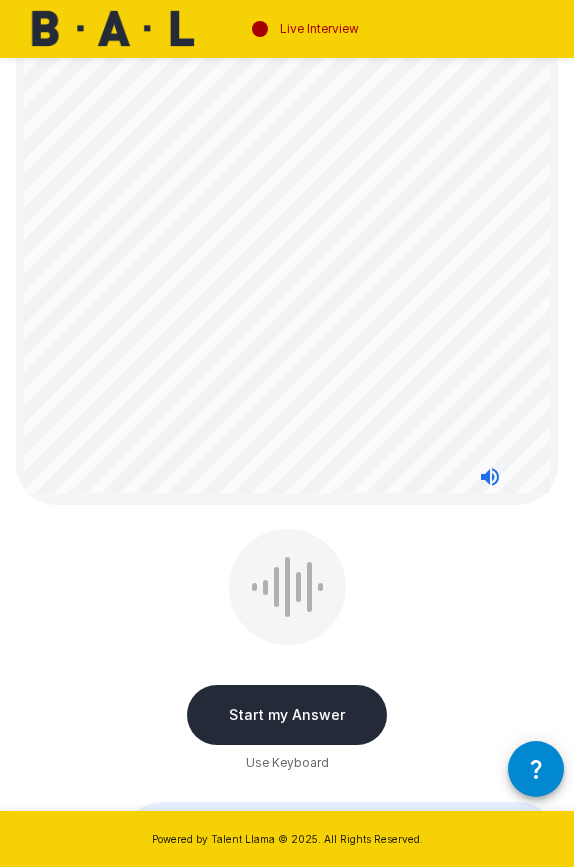 scroll, scrollTop: 384, scrollLeft: 0, axis: vertical 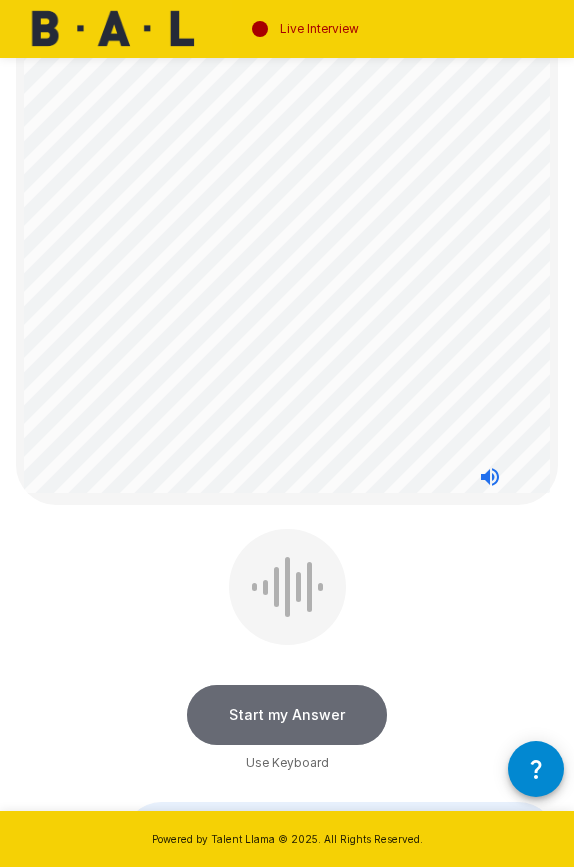 click on "Start my Answer" at bounding box center (287, 715) 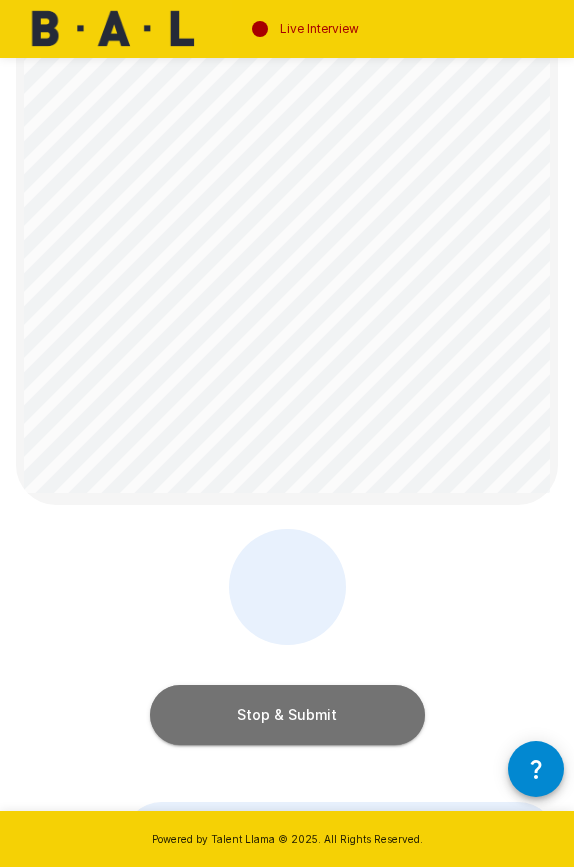 click on "Stop & Submit" at bounding box center [287, 715] 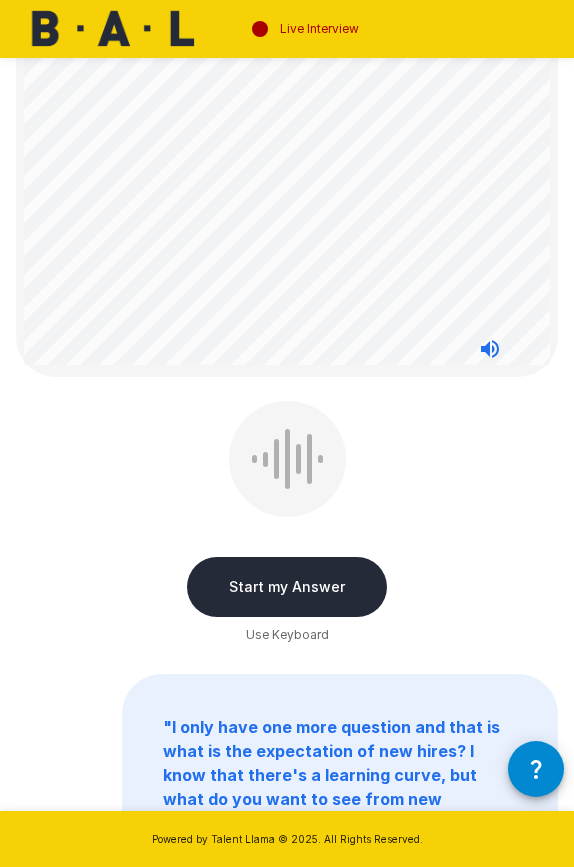 scroll, scrollTop: 609, scrollLeft: 0, axis: vertical 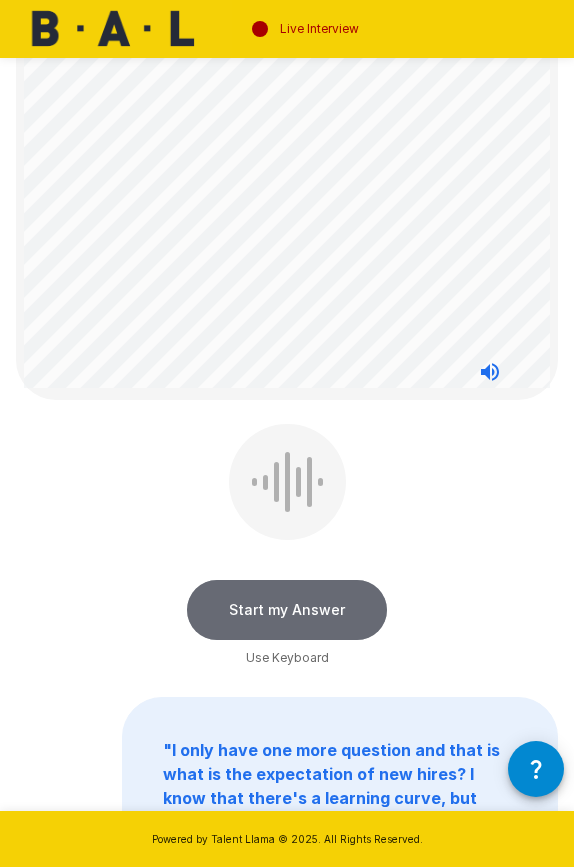 click on "Start my Answer" at bounding box center [287, 610] 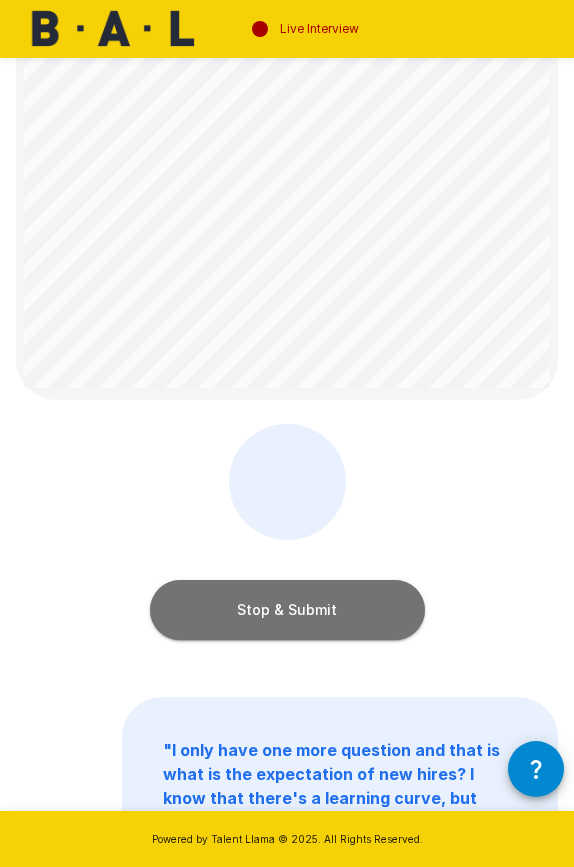 click on "Stop & Submit" at bounding box center [287, 610] 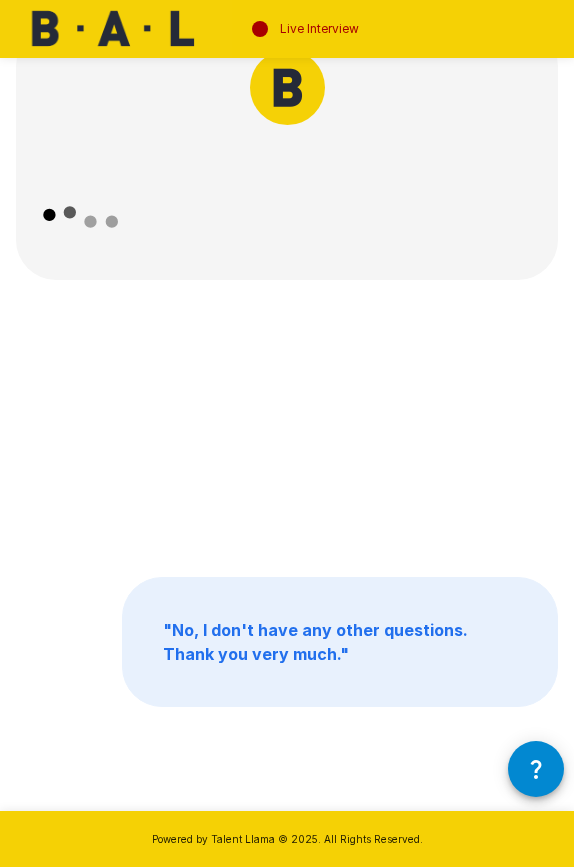scroll, scrollTop: 0, scrollLeft: 0, axis: both 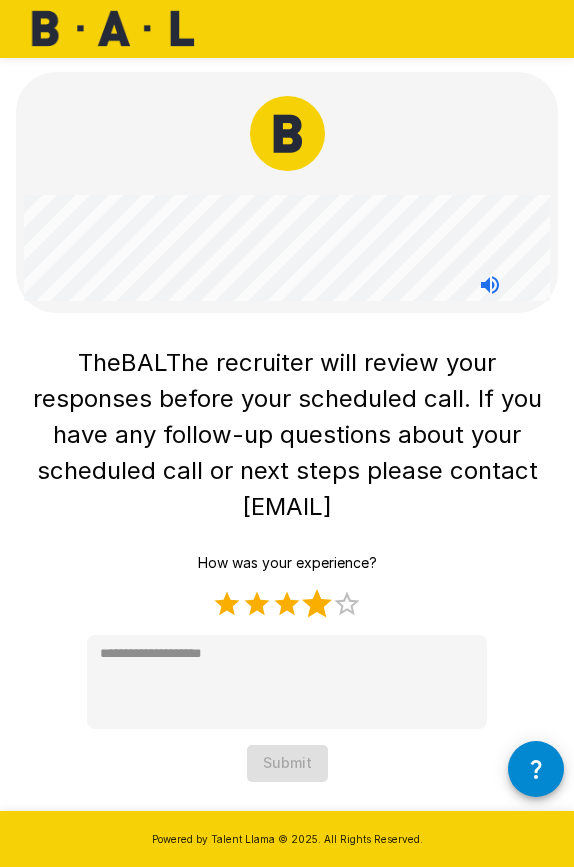 click on "4 Stars" at bounding box center [317, 604] 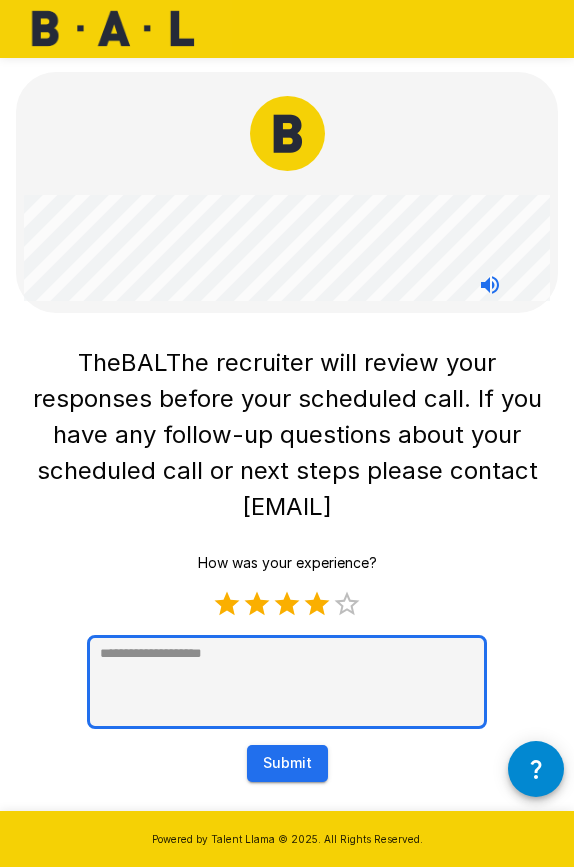 type on "*" 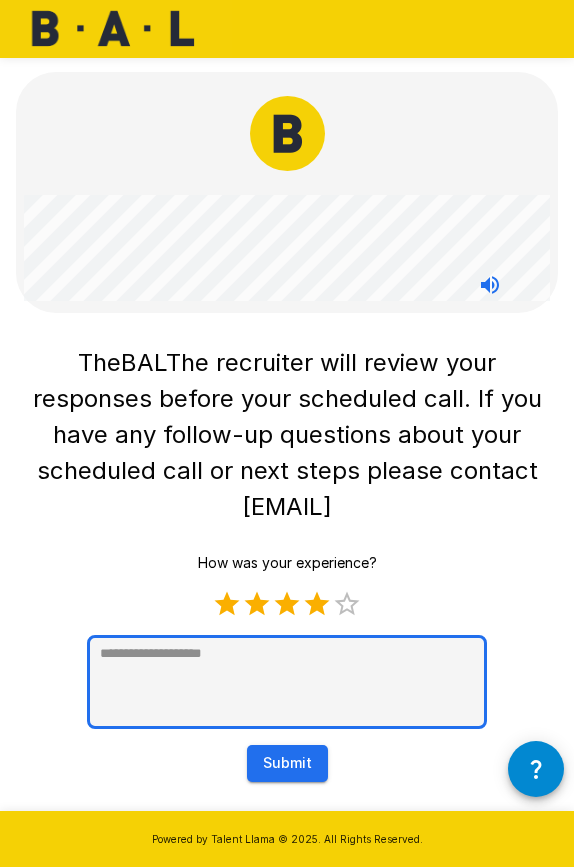 click at bounding box center [287, 682] 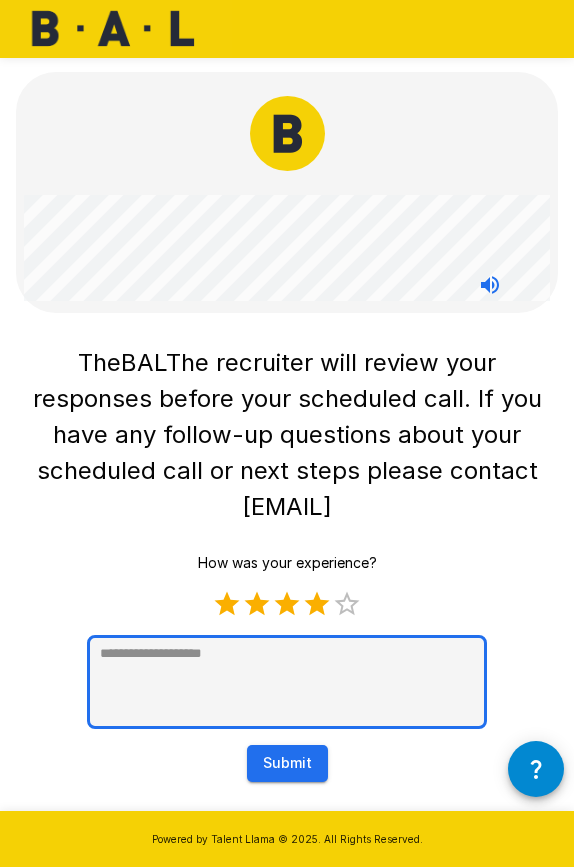 scroll, scrollTop: 0, scrollLeft: 0, axis: both 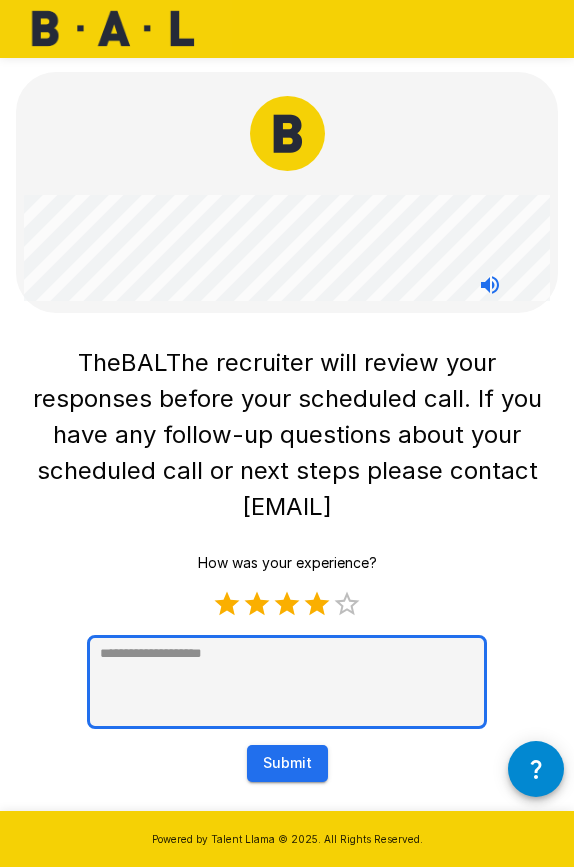 type on "*" 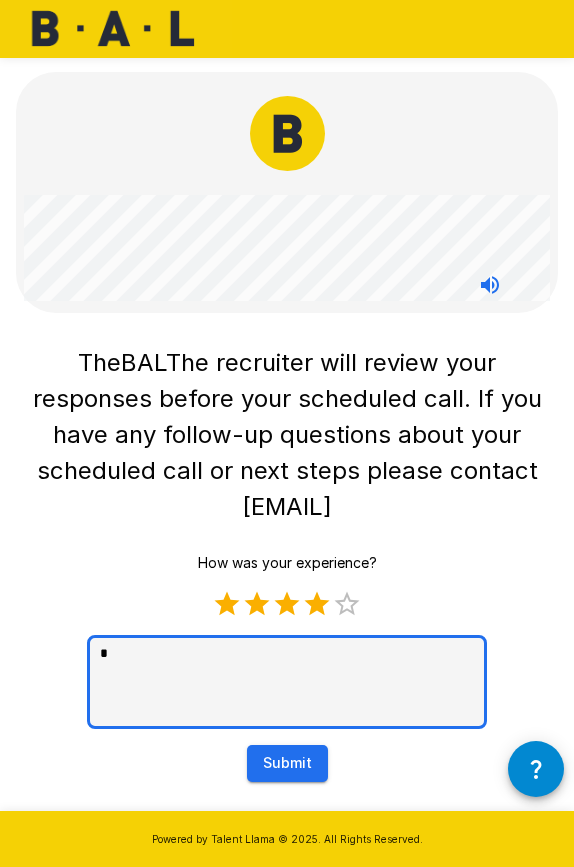 type on "**" 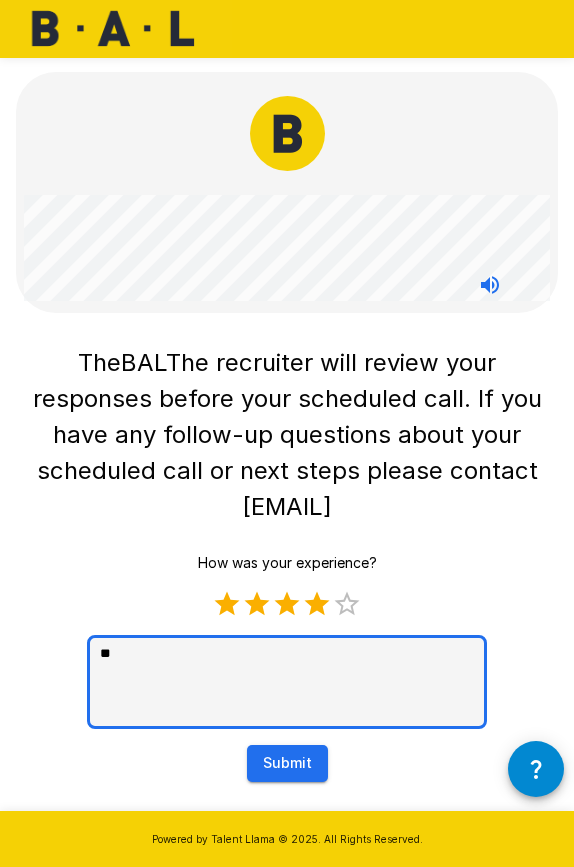 type on "***" 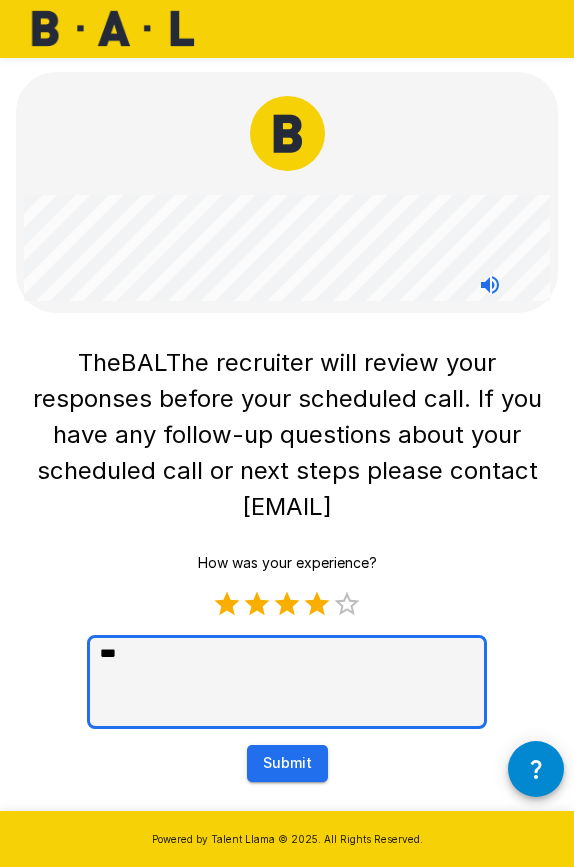 type on "****" 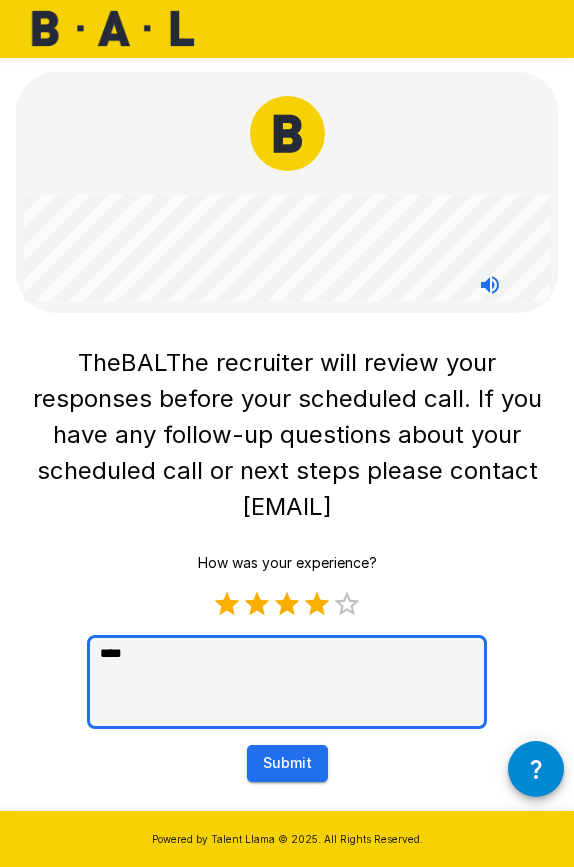 type on "****" 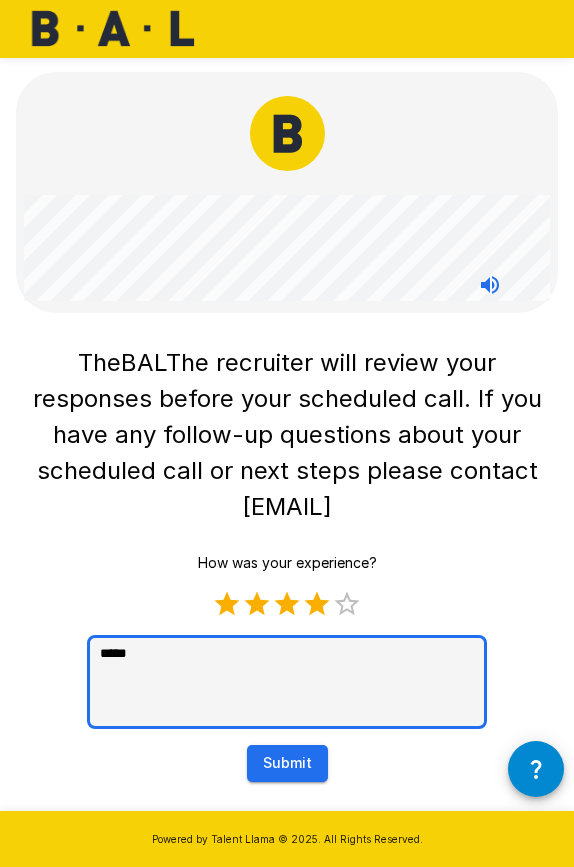 type on "******" 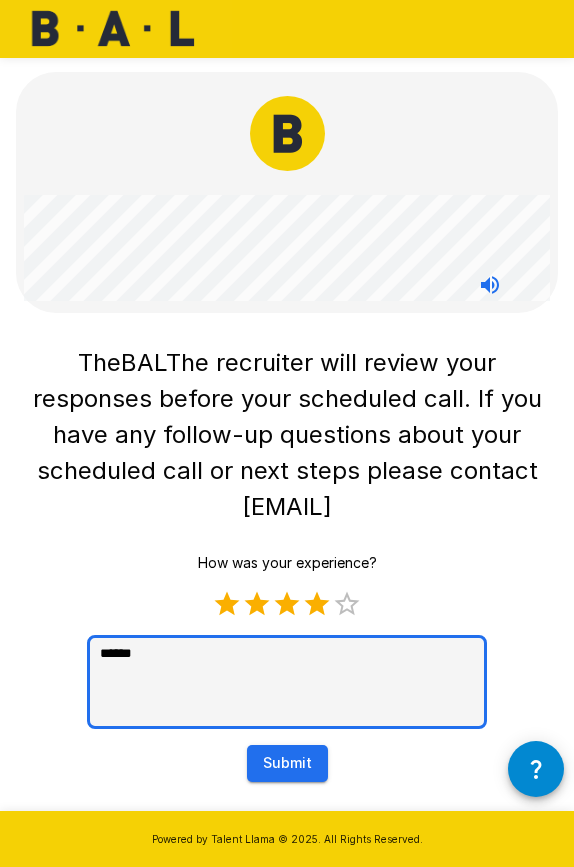 type on "*******" 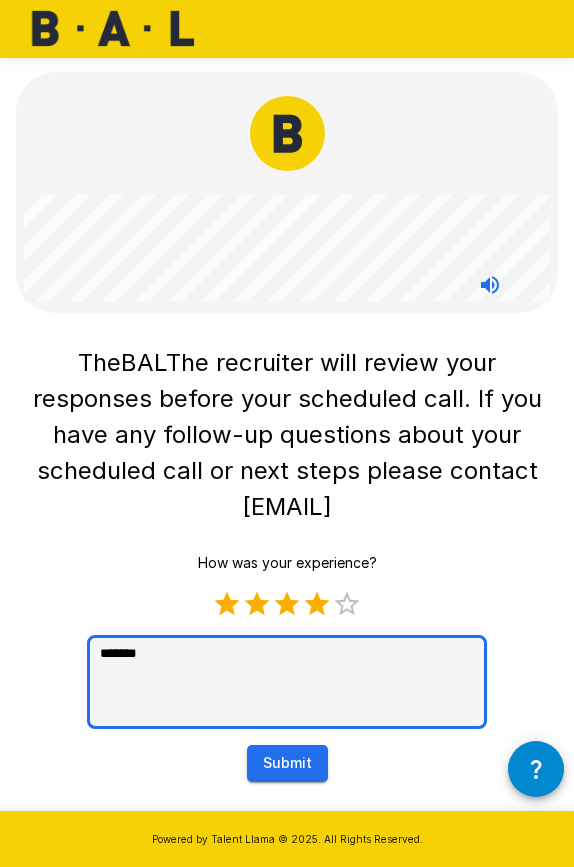 type on "********" 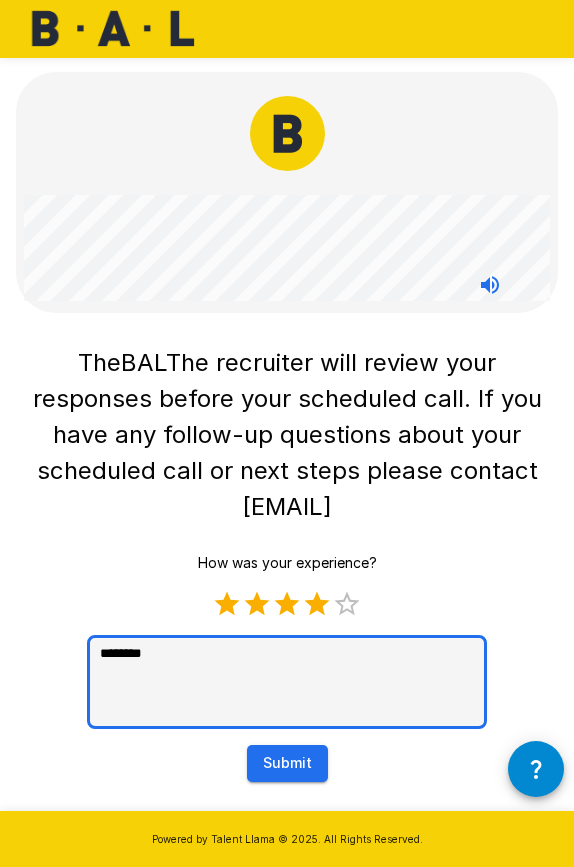 type on "*********" 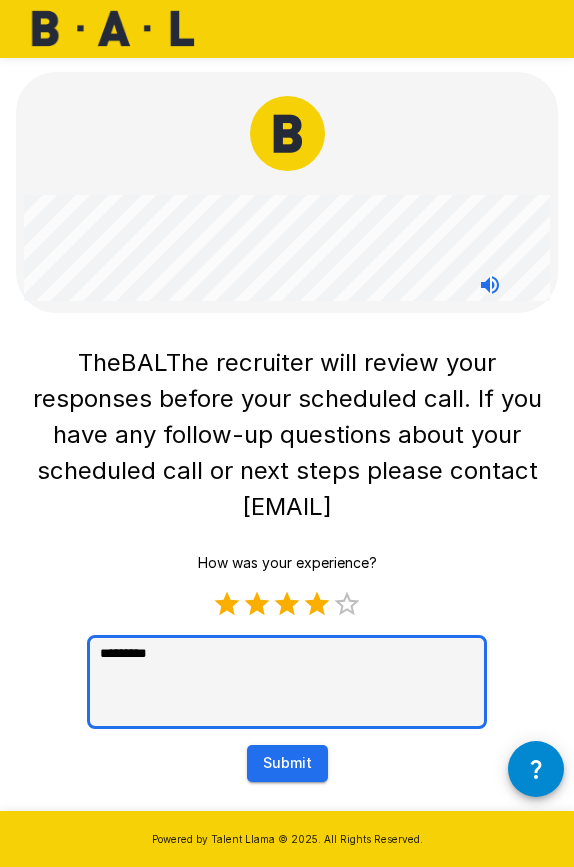 type on "*********" 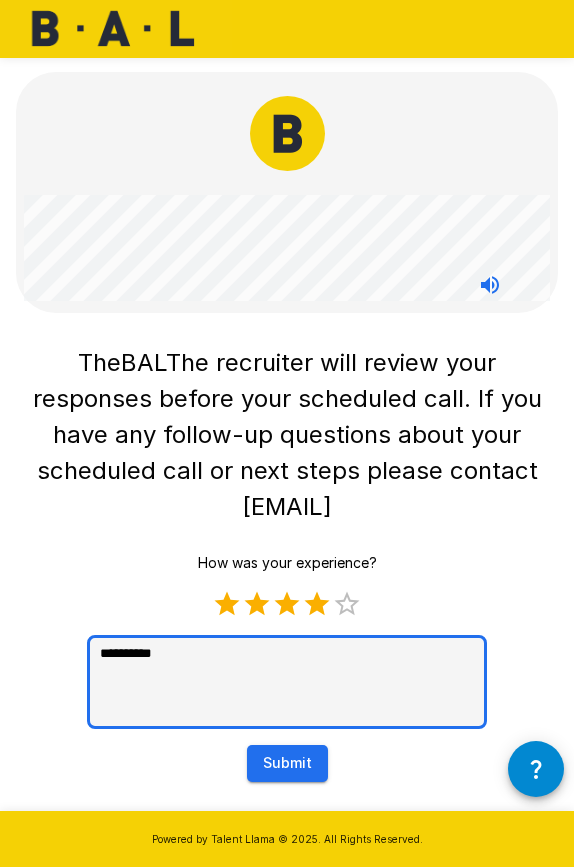 type on "*********" 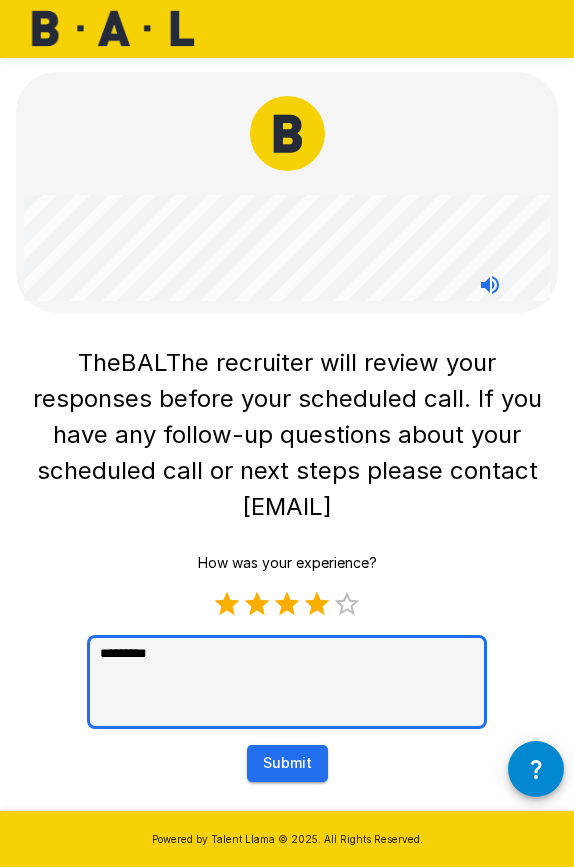 type on "********" 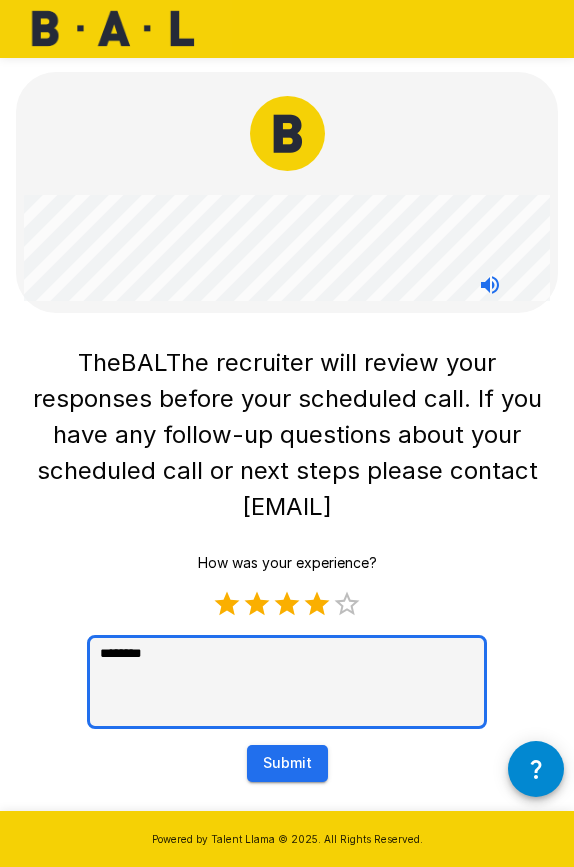 type 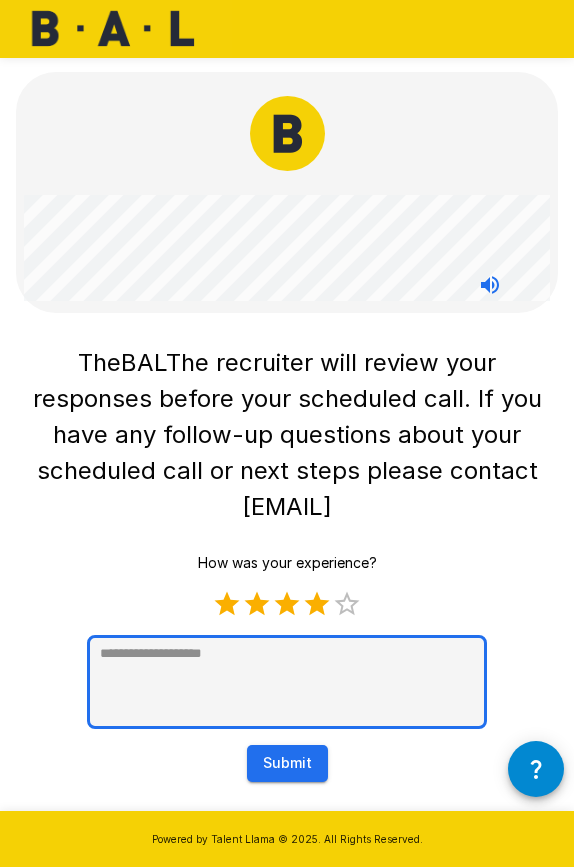 type on "*" 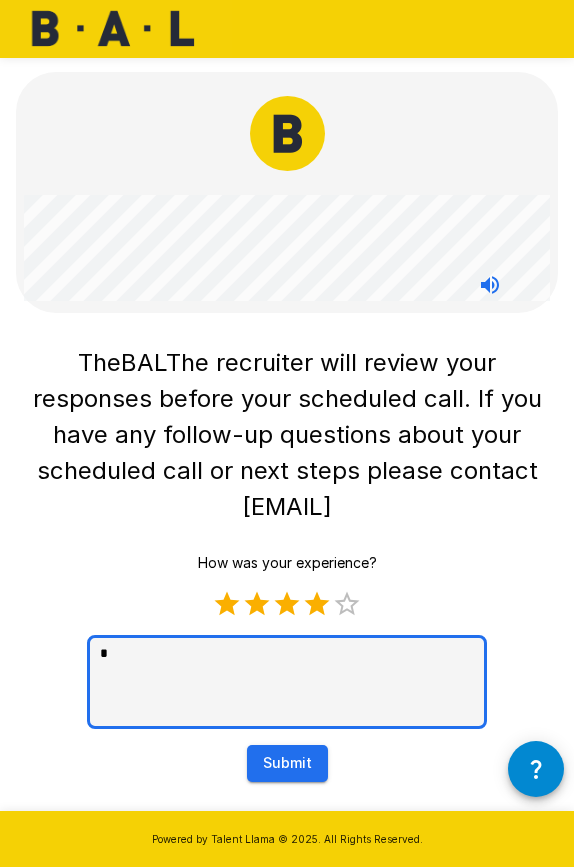 type on "*" 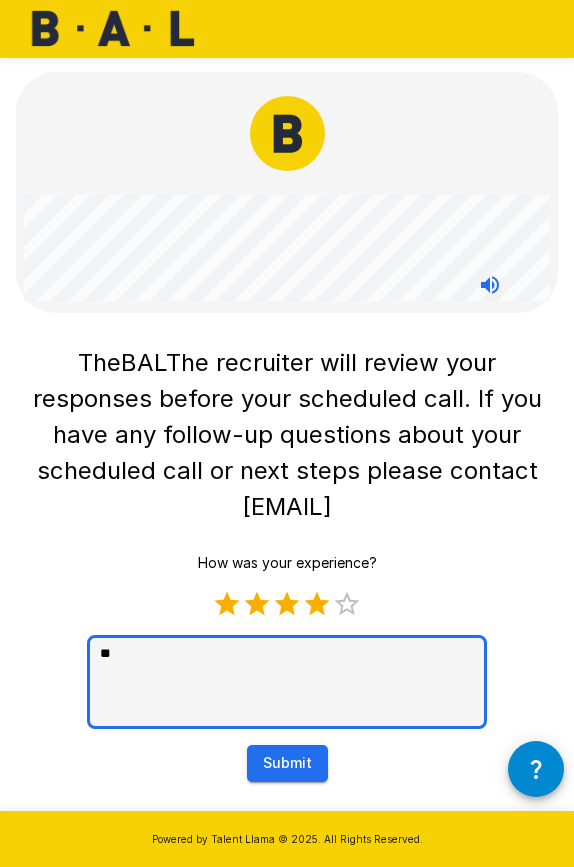 type on "***" 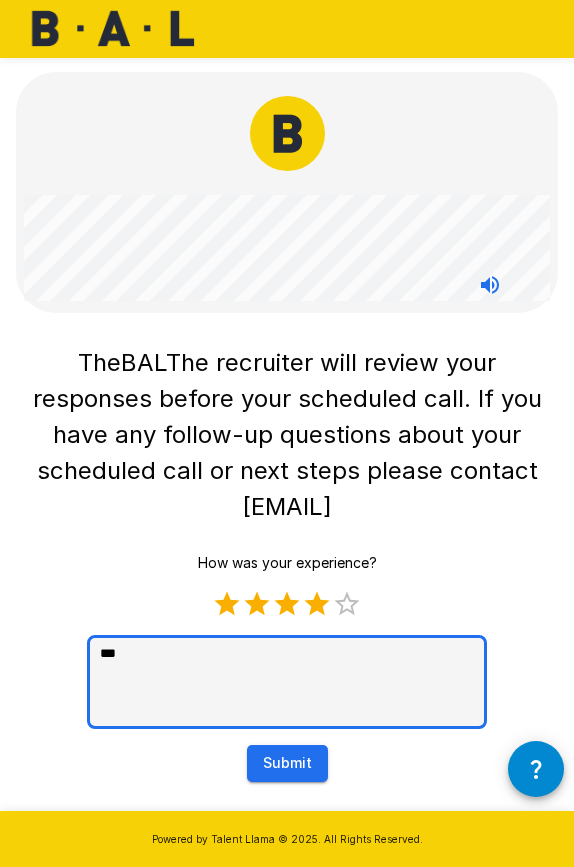 type on "****" 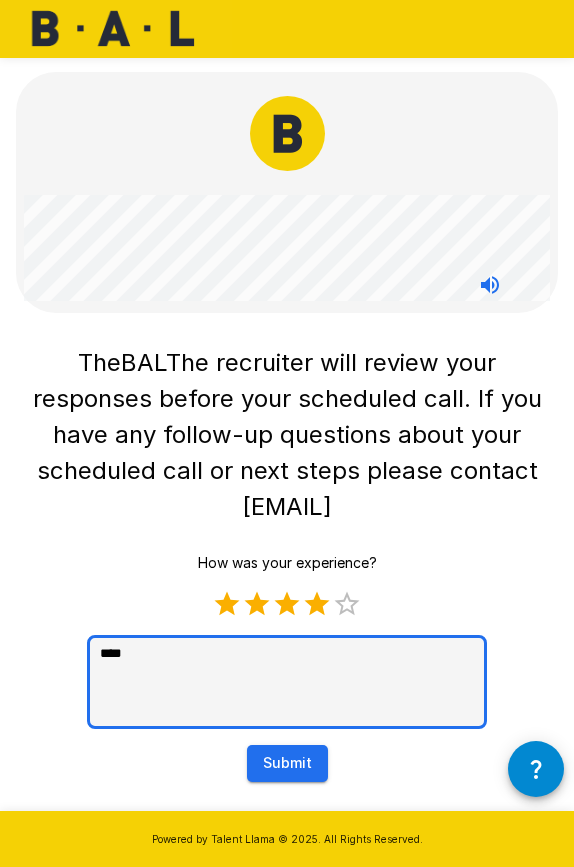 type on "*****" 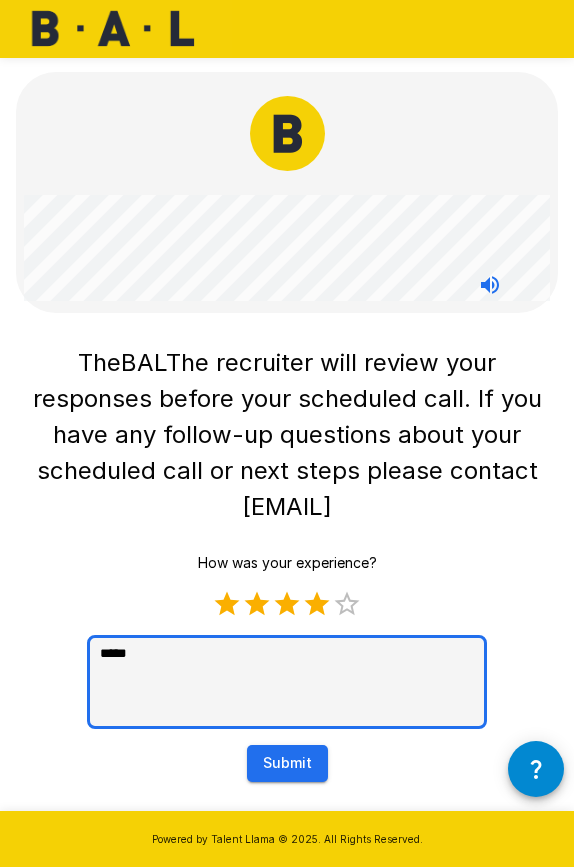 type on "******" 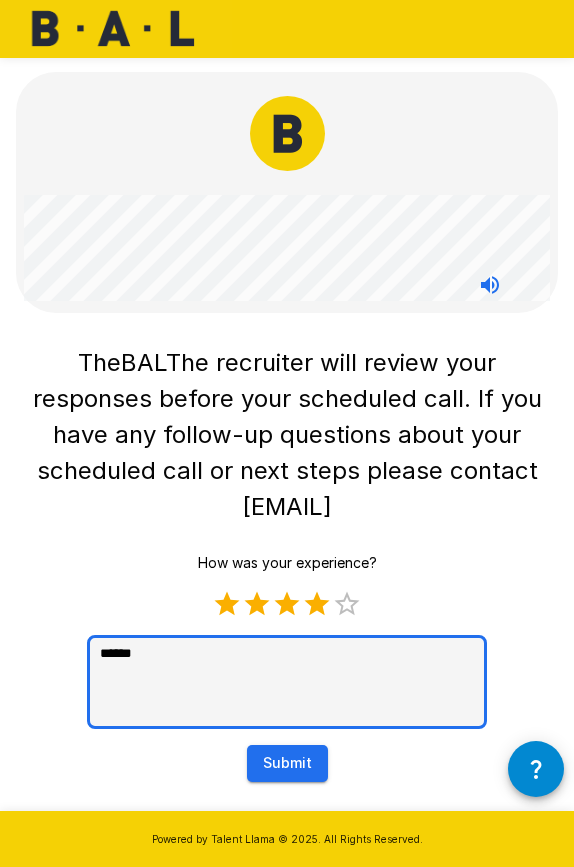 type on "*******" 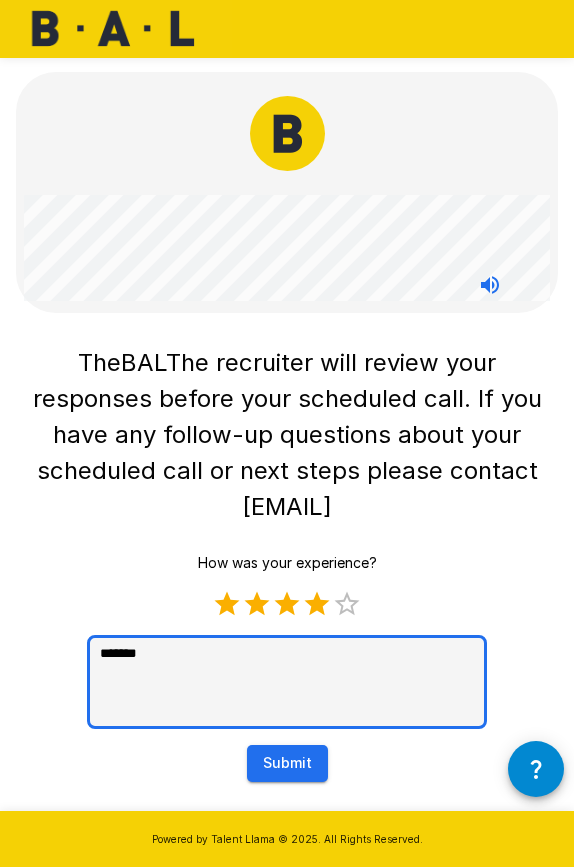 type on "********" 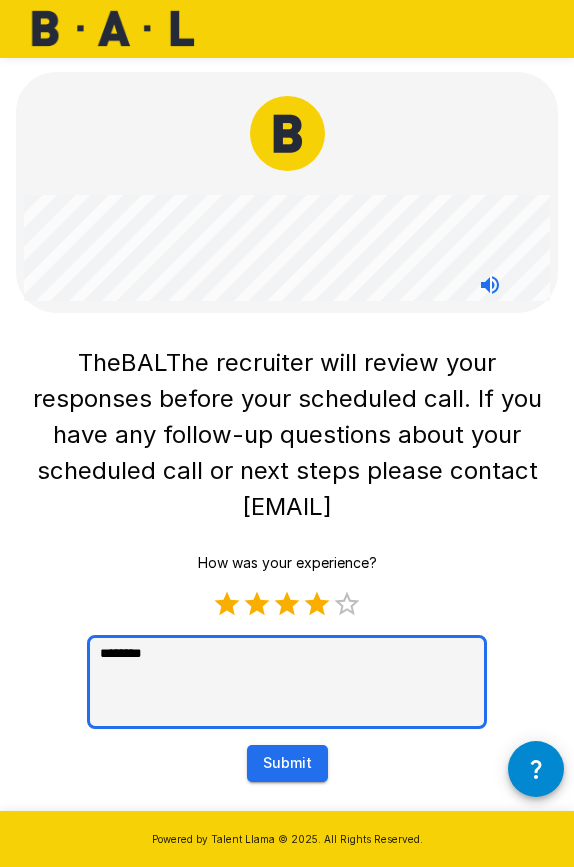 type on "*********" 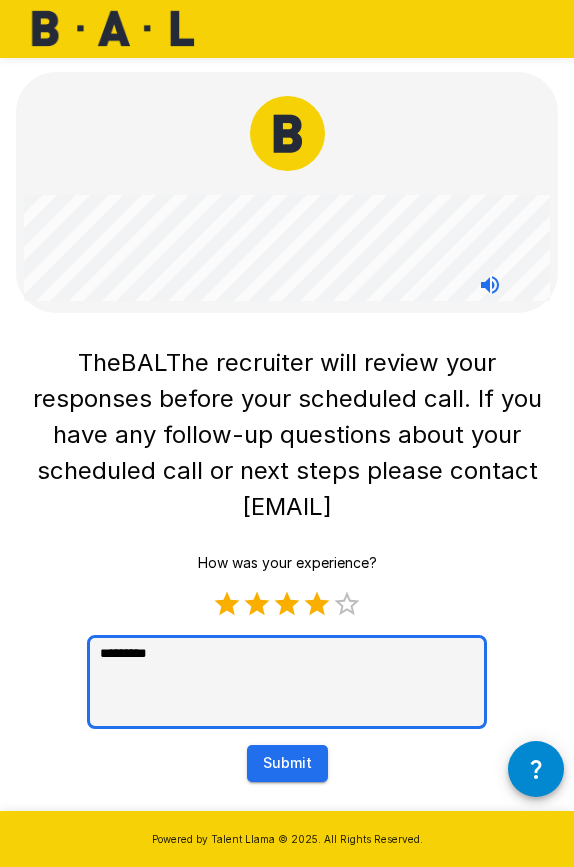 type on "*********" 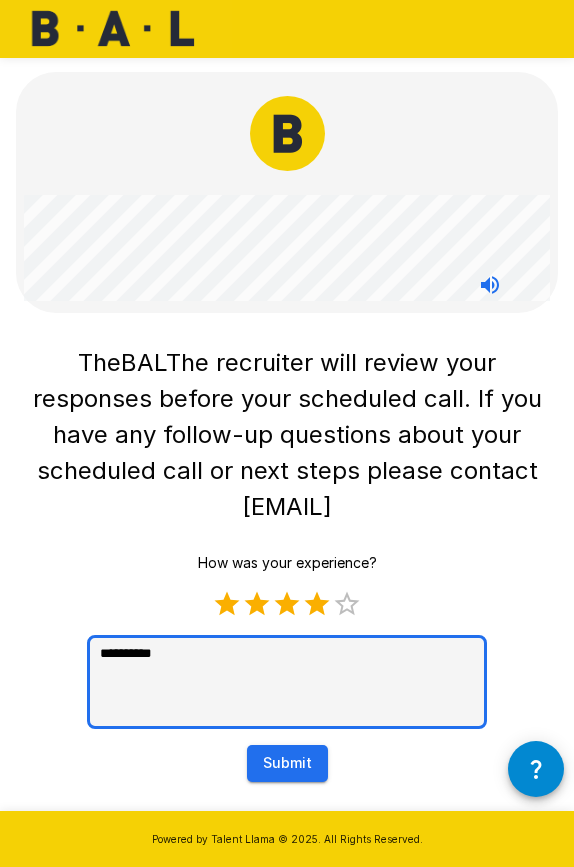 type on "**********" 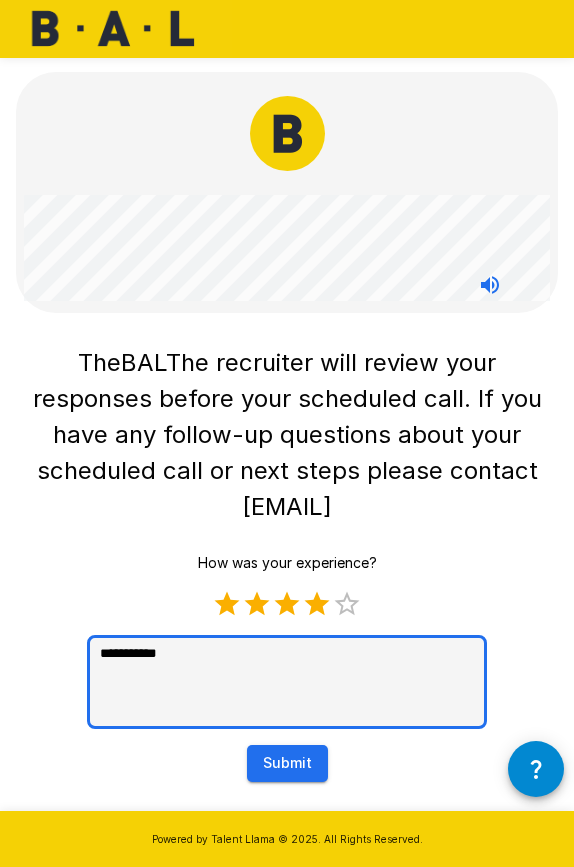 type on "**********" 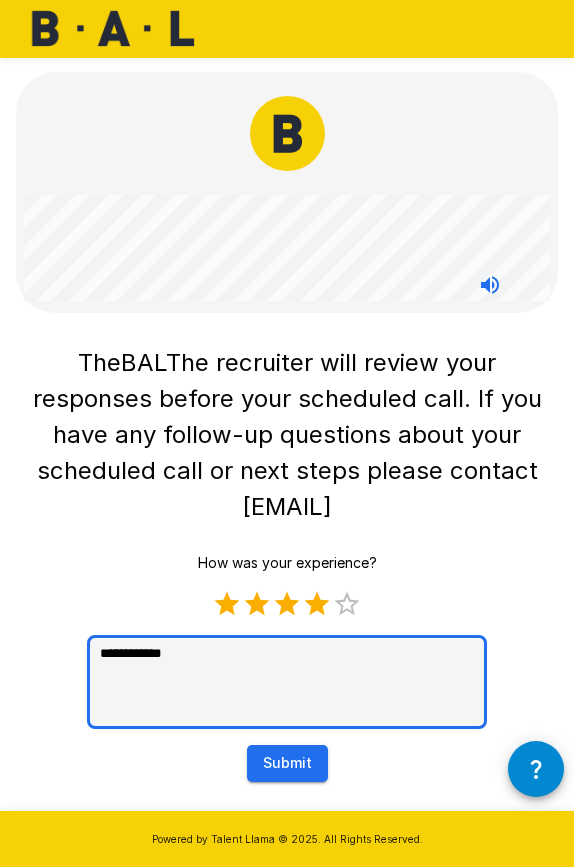 type on "**********" 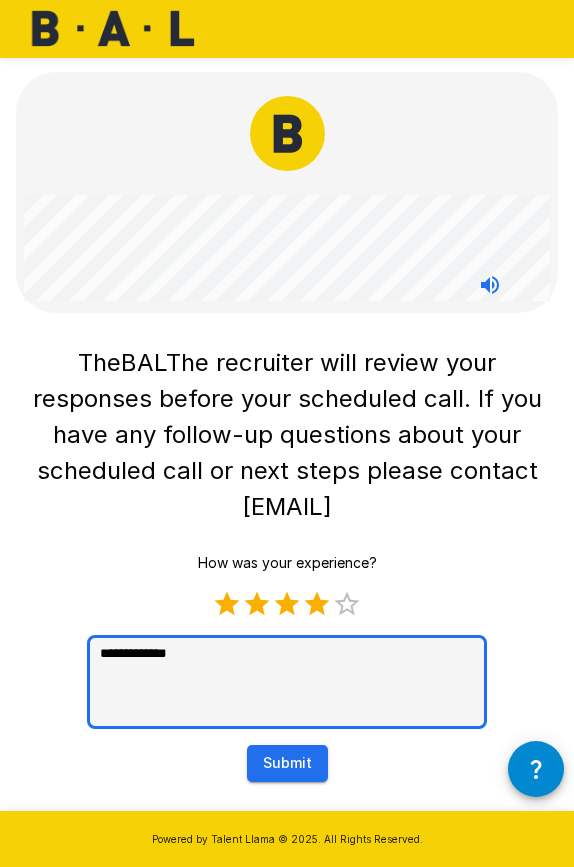 type on "**********" 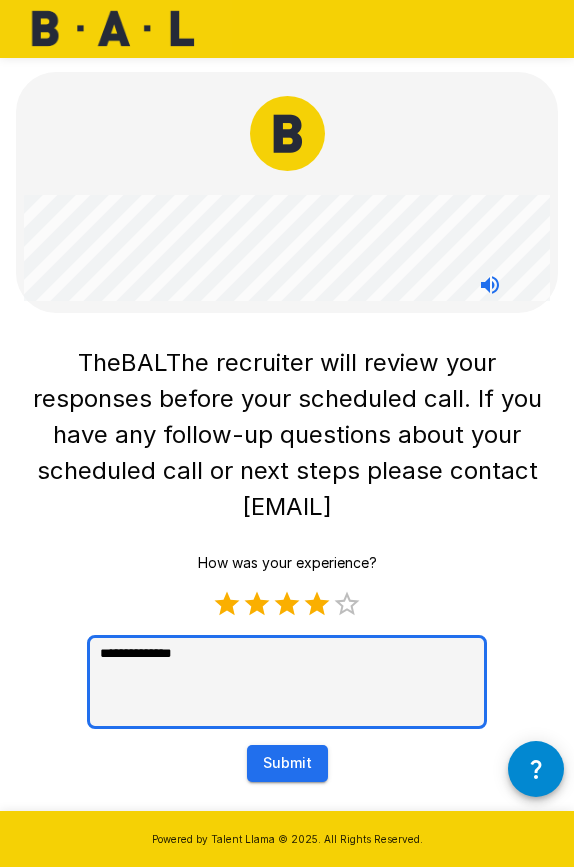 type on "**********" 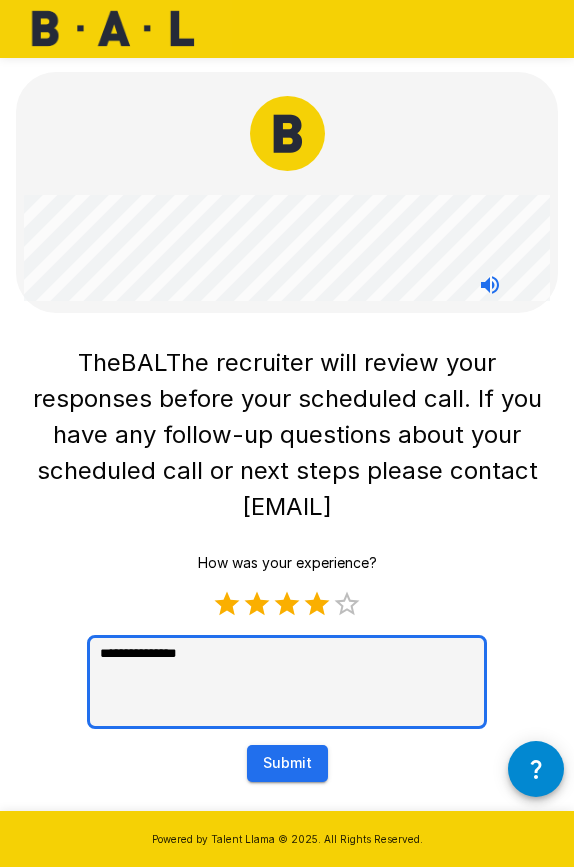 type on "**********" 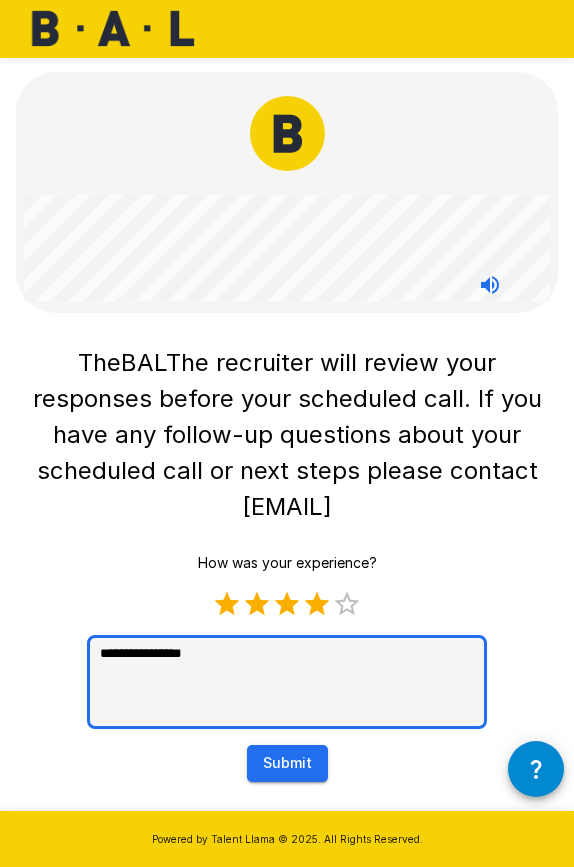 type on "**********" 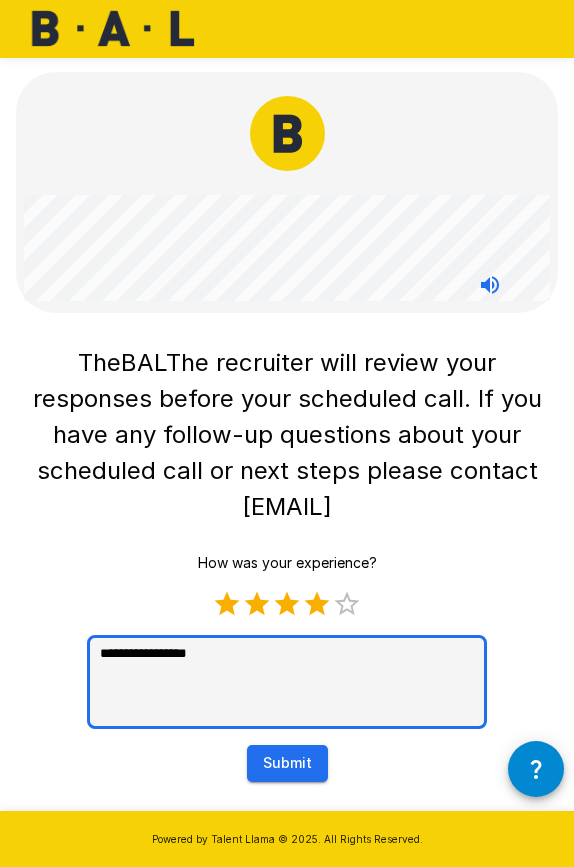 type on "**********" 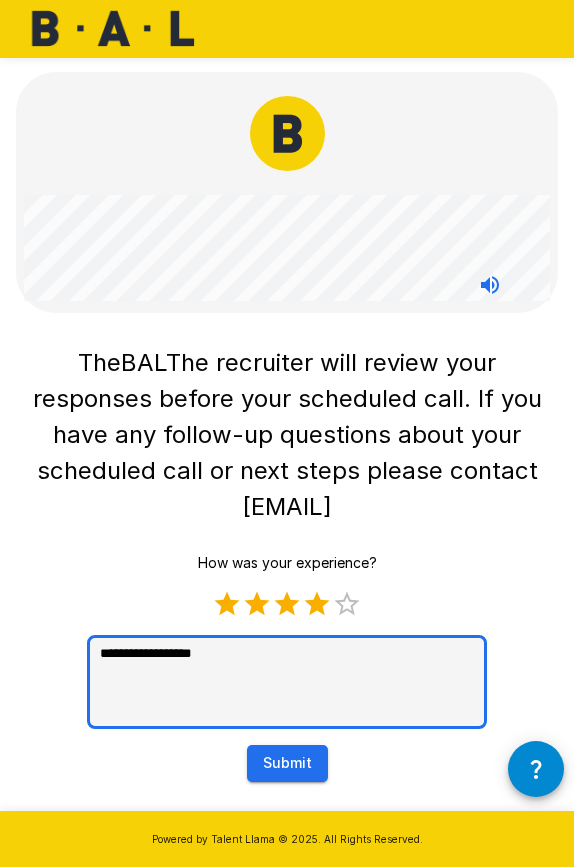 type on "**********" 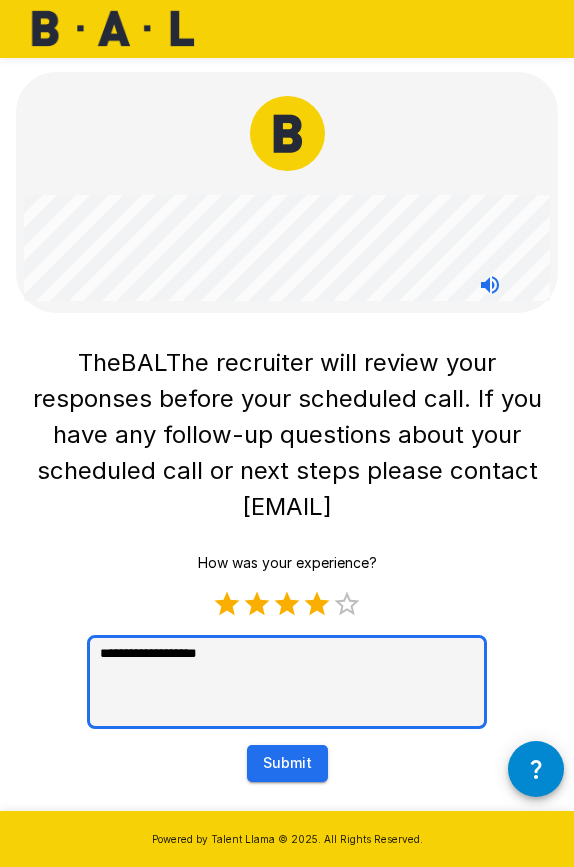 type on "**********" 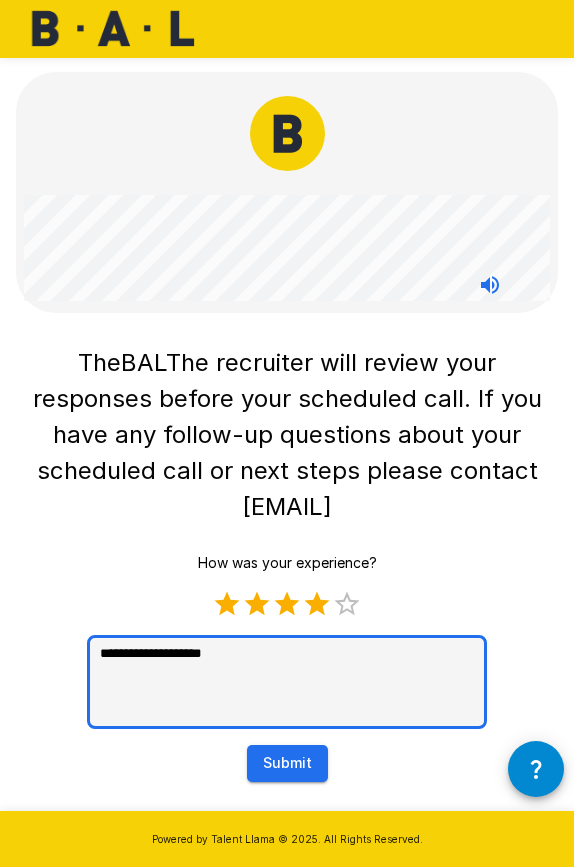 type on "**********" 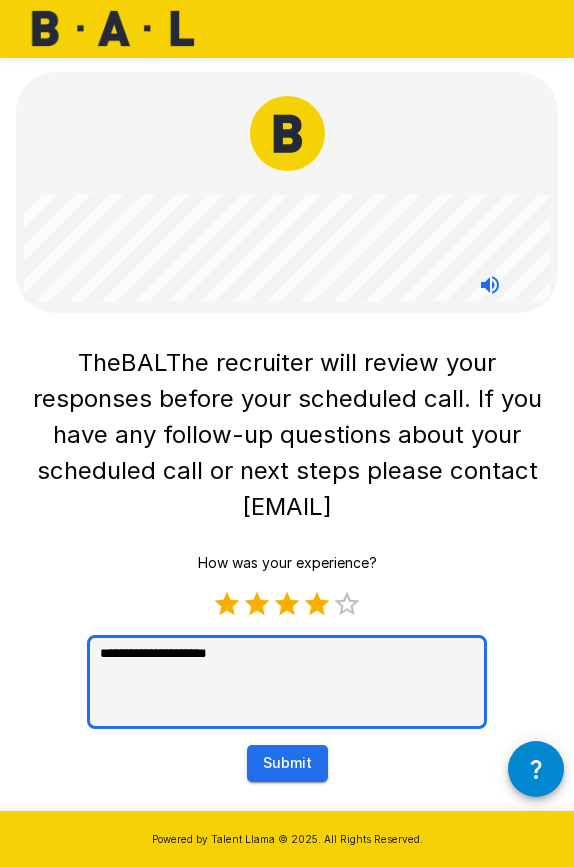 type on "**********" 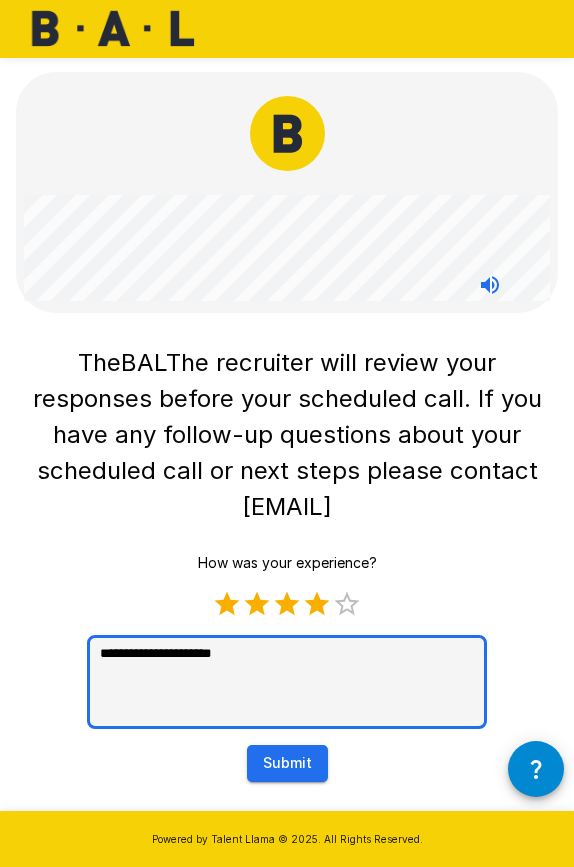 type on "**********" 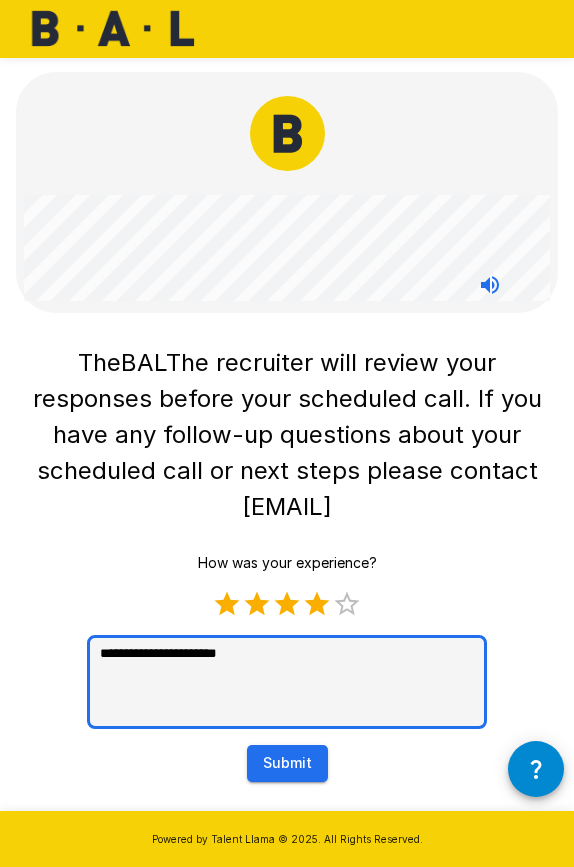 type on "**********" 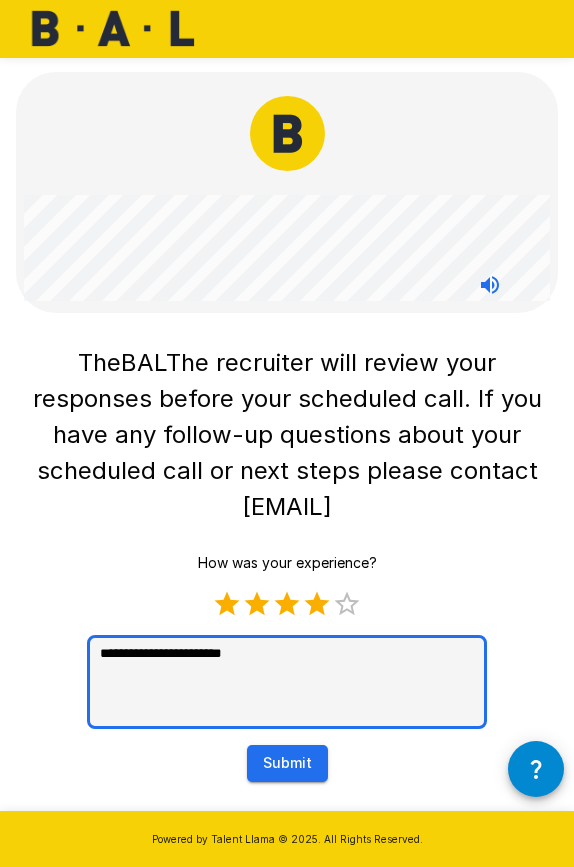 type on "**********" 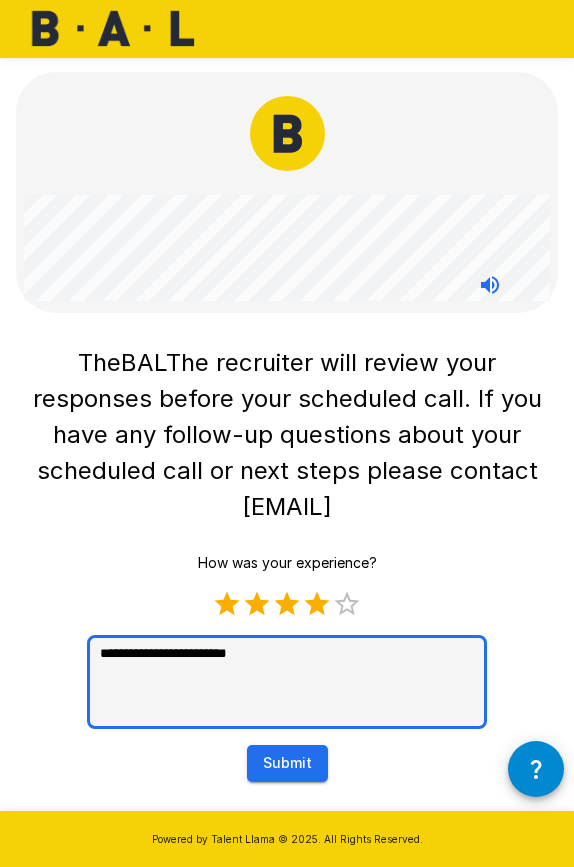 type on "**********" 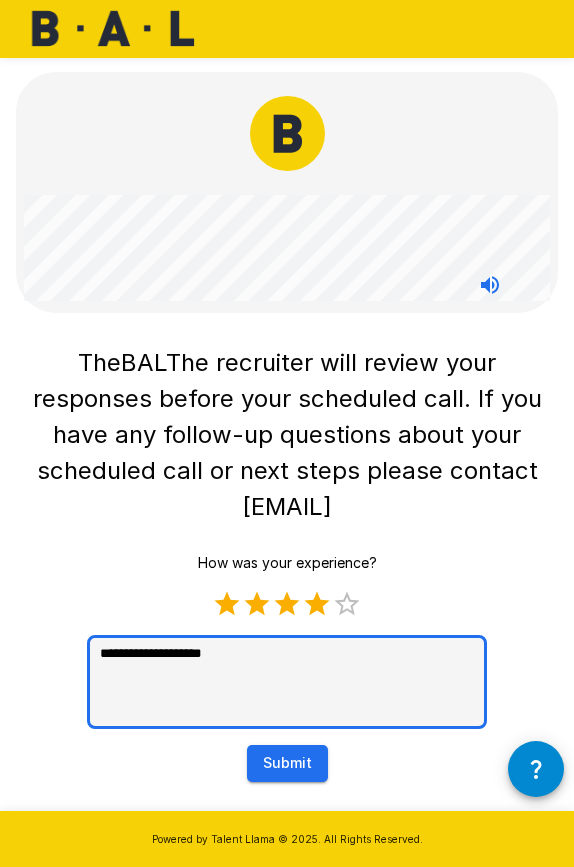 type on "**********" 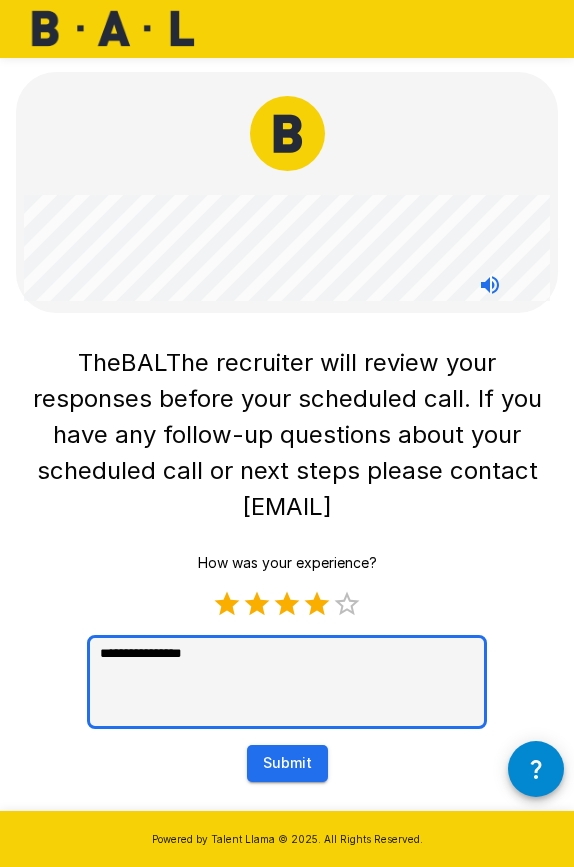 type on "*********" 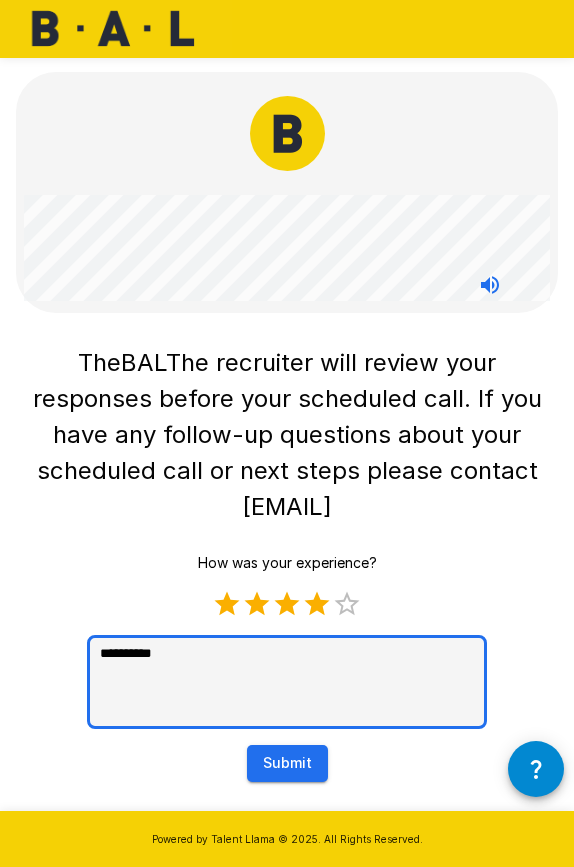 type on "**********" 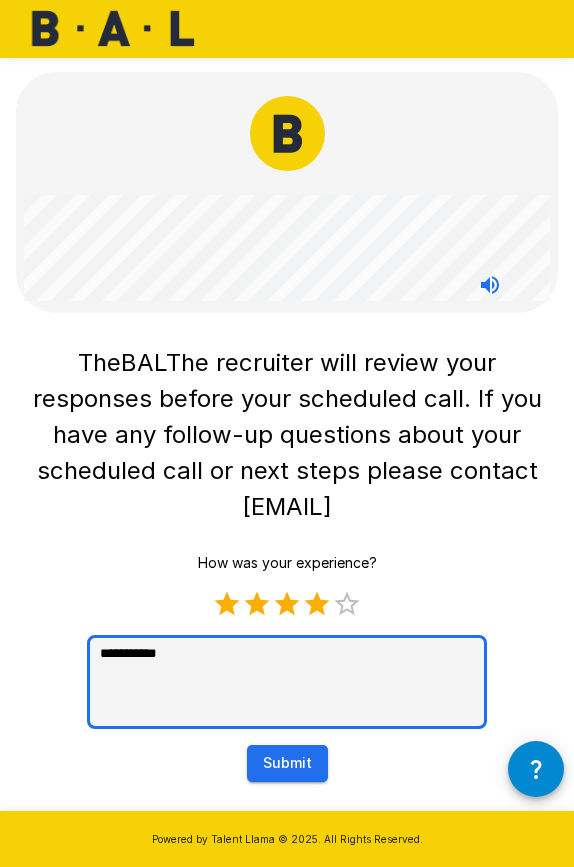 type on "**********" 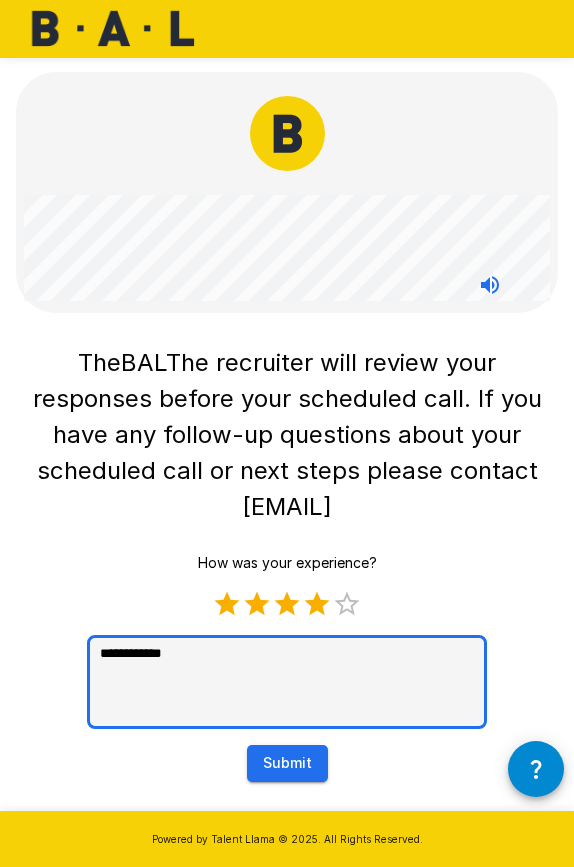 type on "**********" 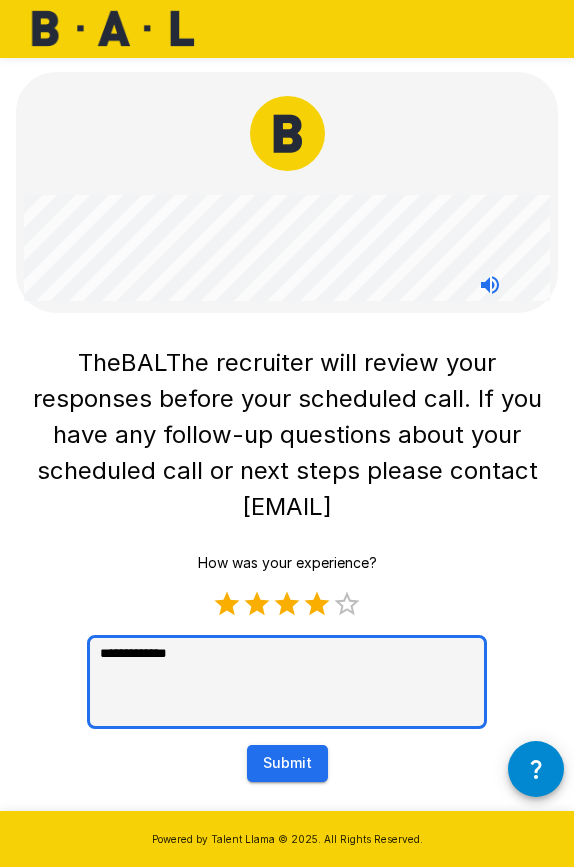 type on "**********" 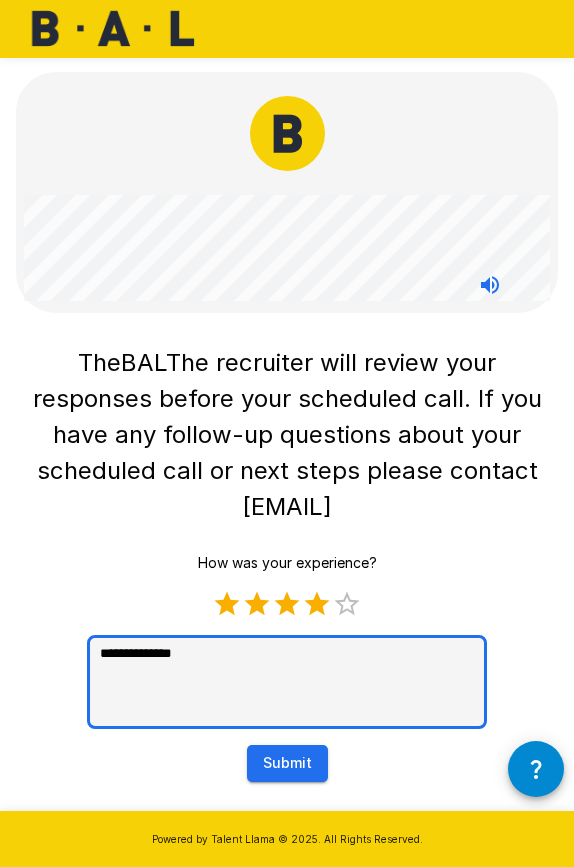 type on "**********" 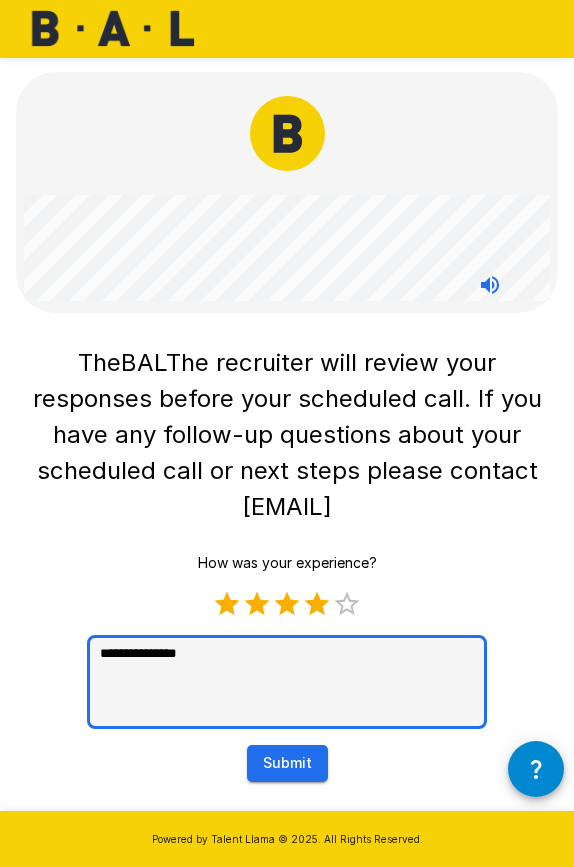 type on "**********" 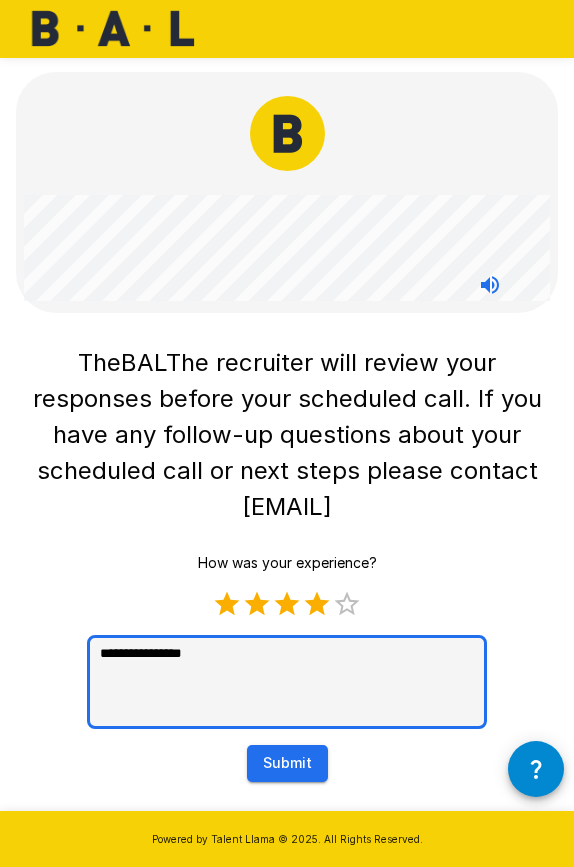 type on "**********" 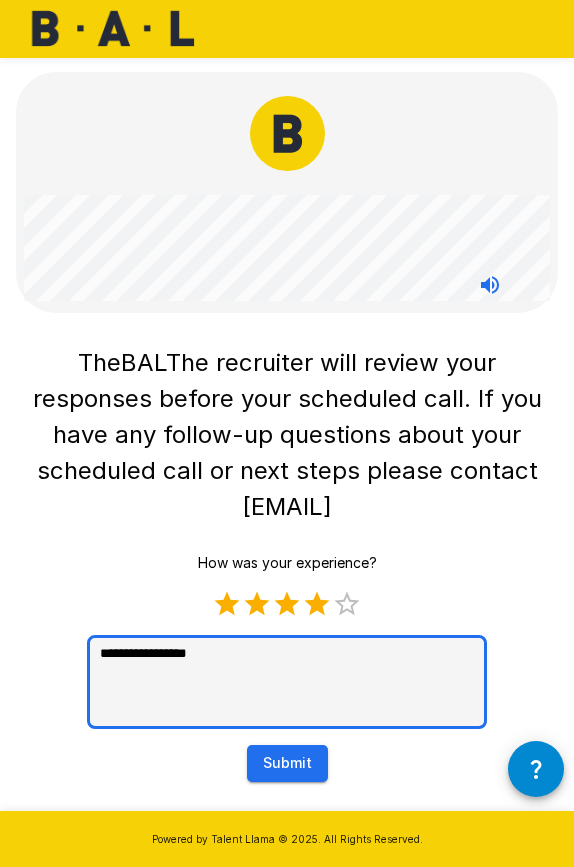 type on "**********" 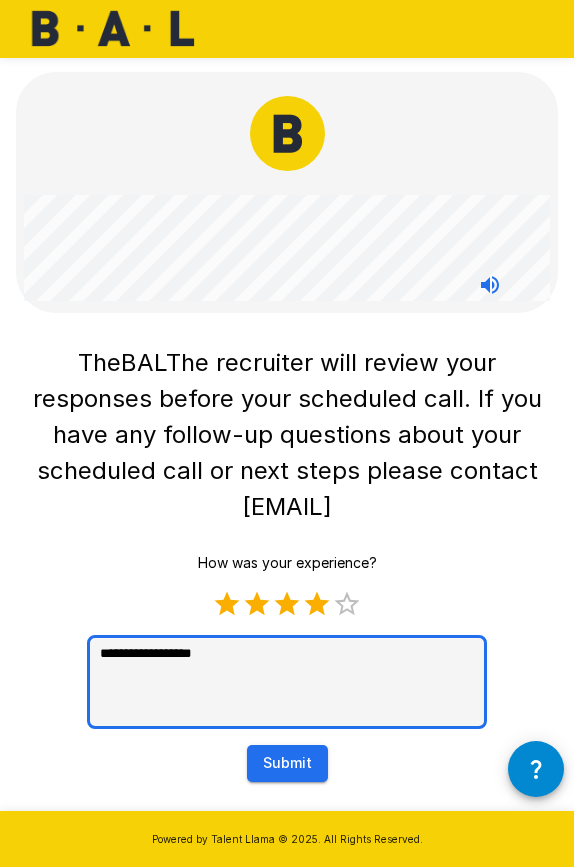 type on "**********" 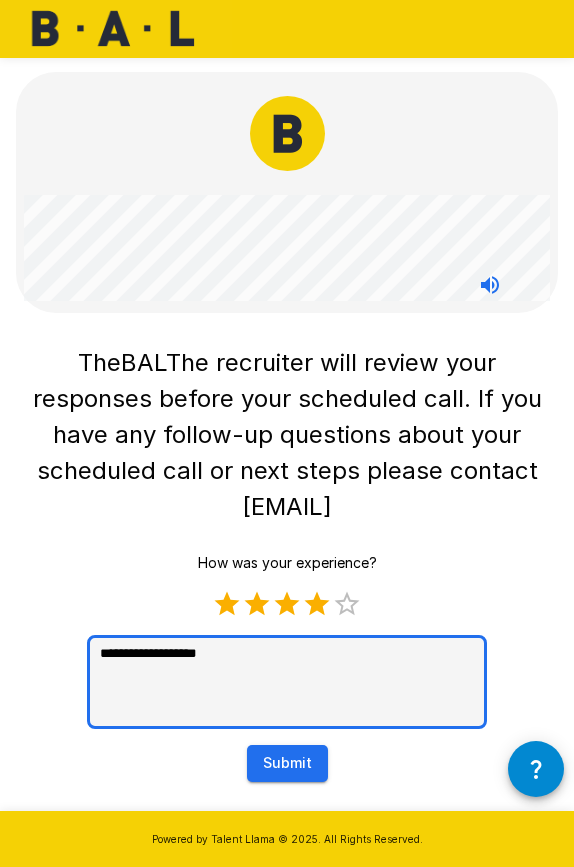 type on "**********" 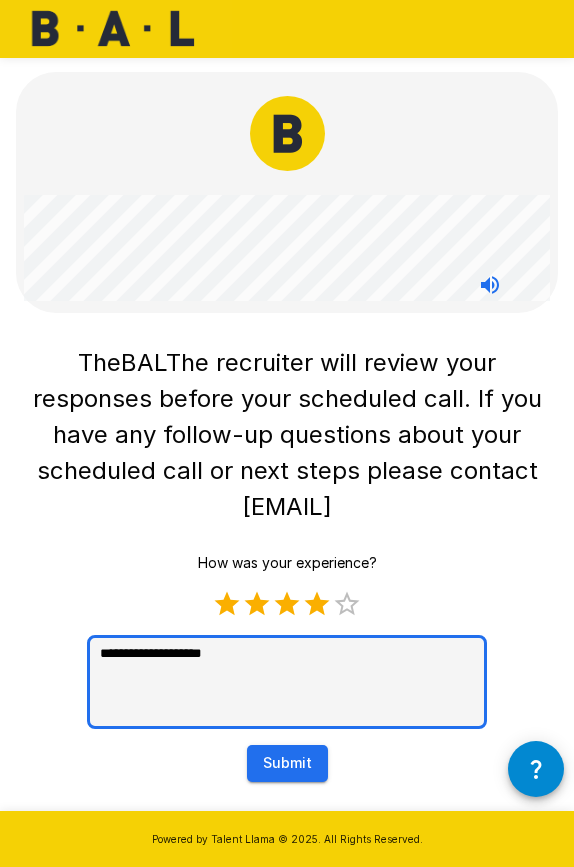 type on "**********" 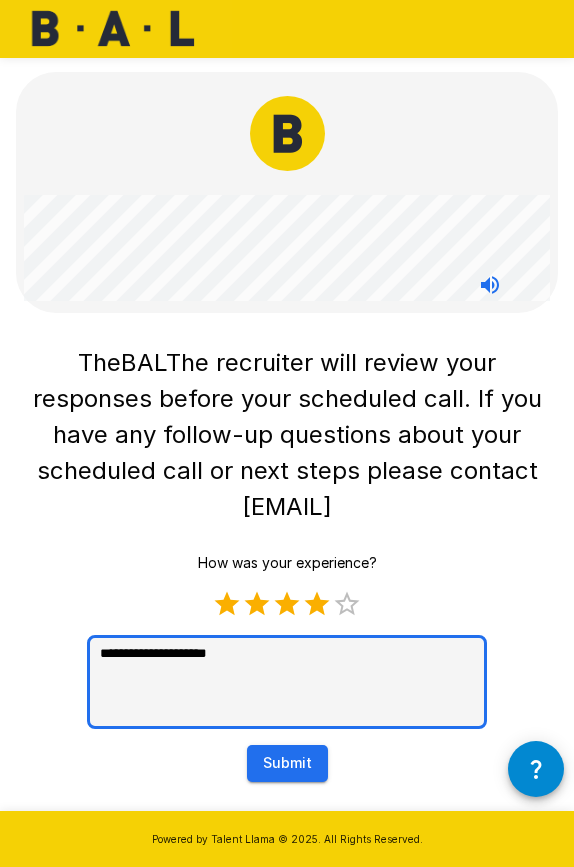 type on "**********" 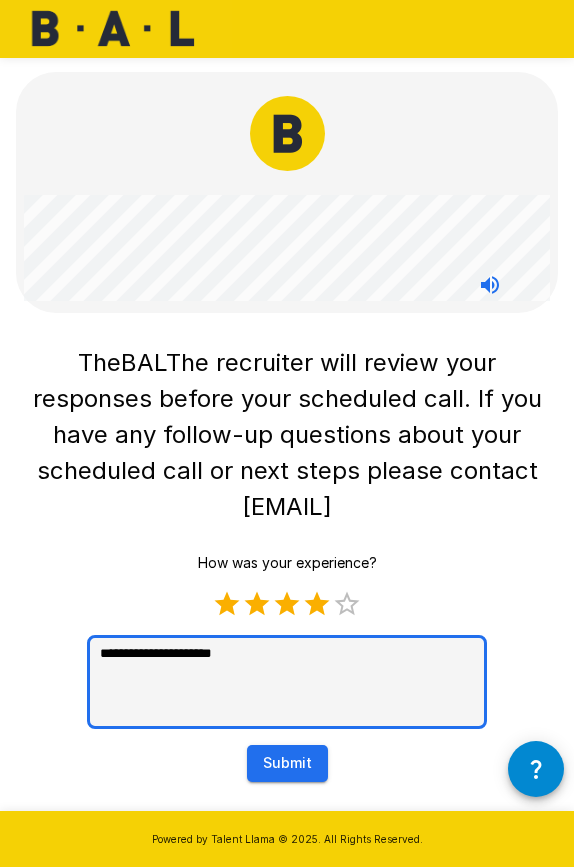 type on "**********" 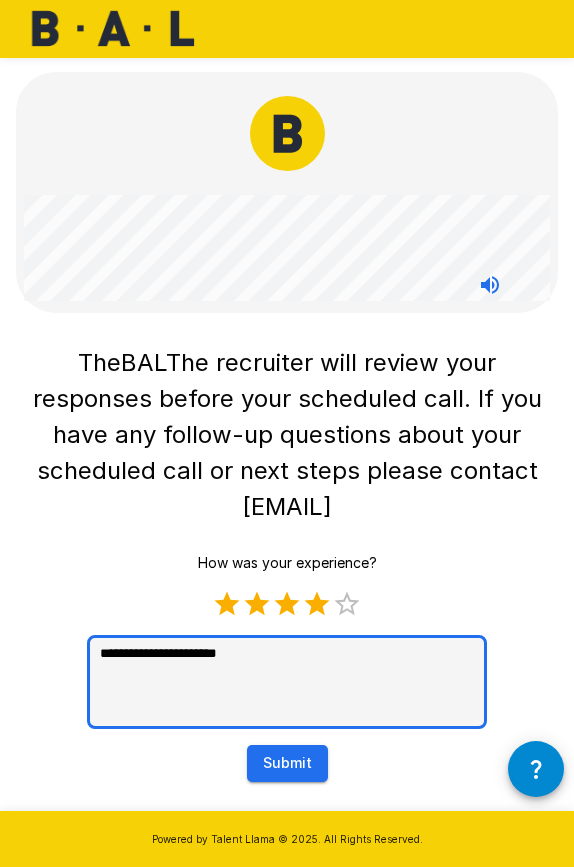 type on "*" 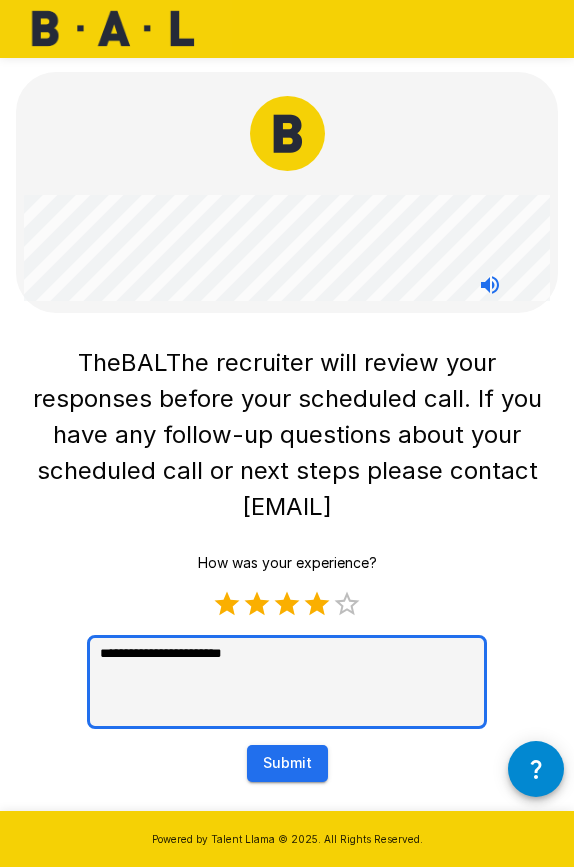 type on "**********" 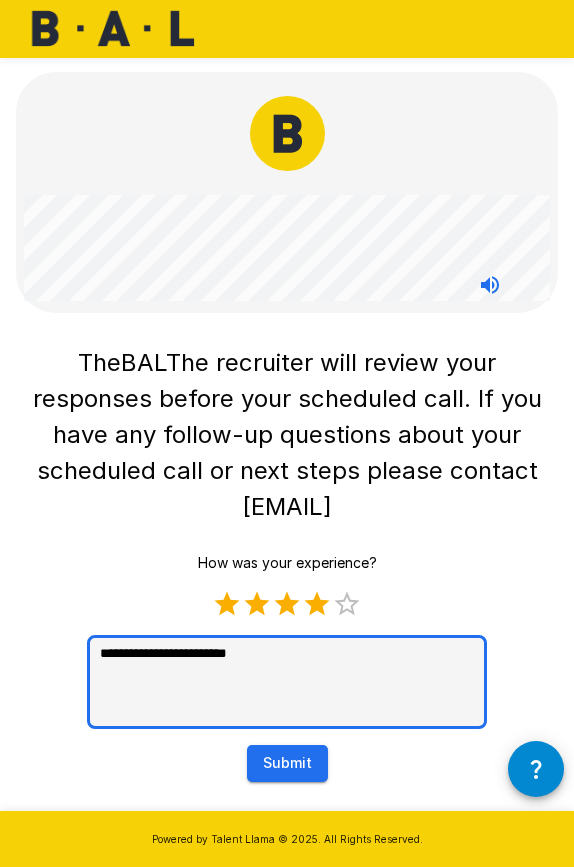 type on "**********" 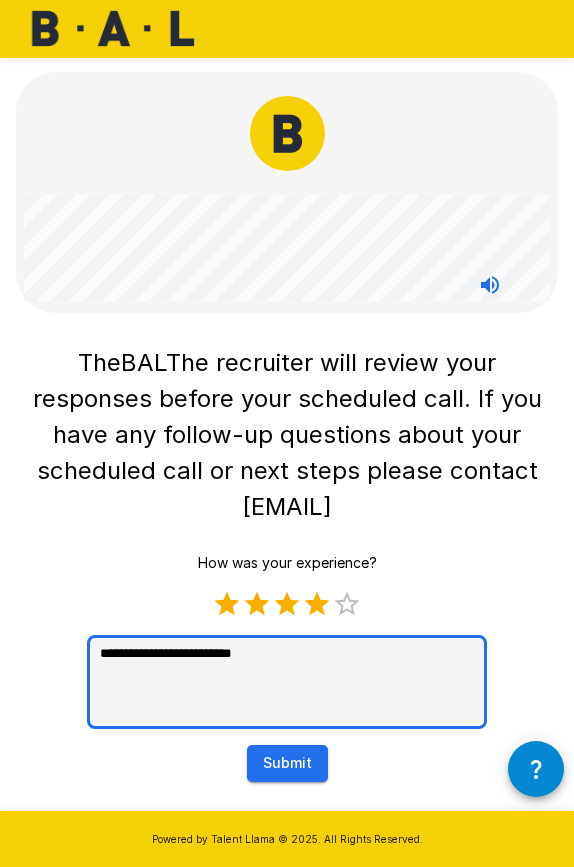 type on "**********" 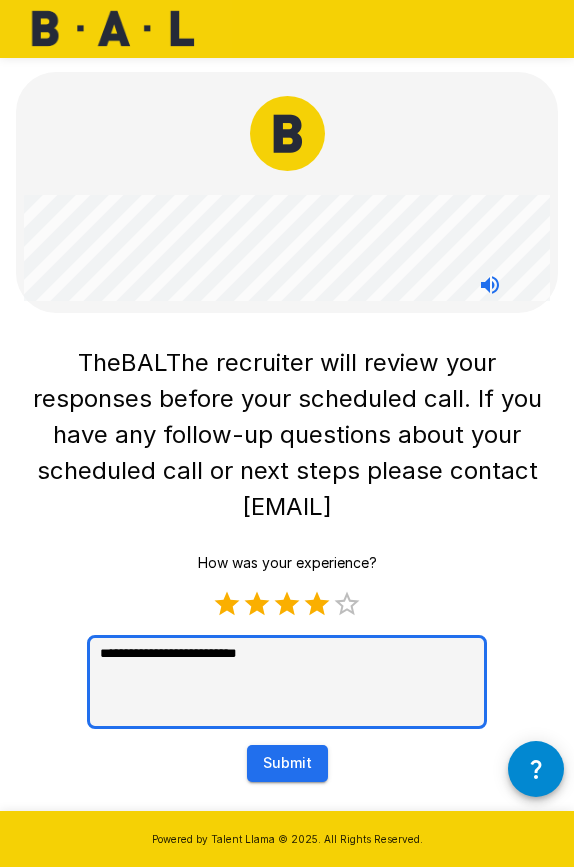 type on "*" 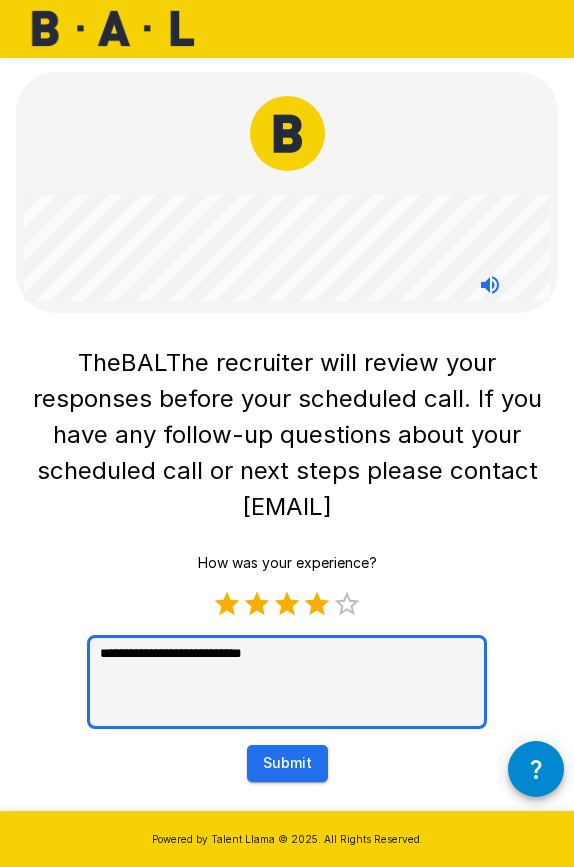 type on "**********" 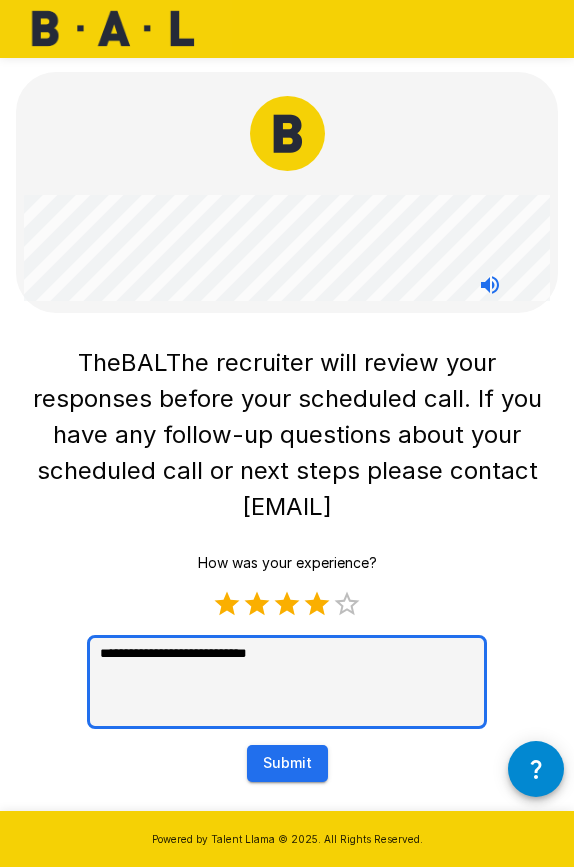 type on "**********" 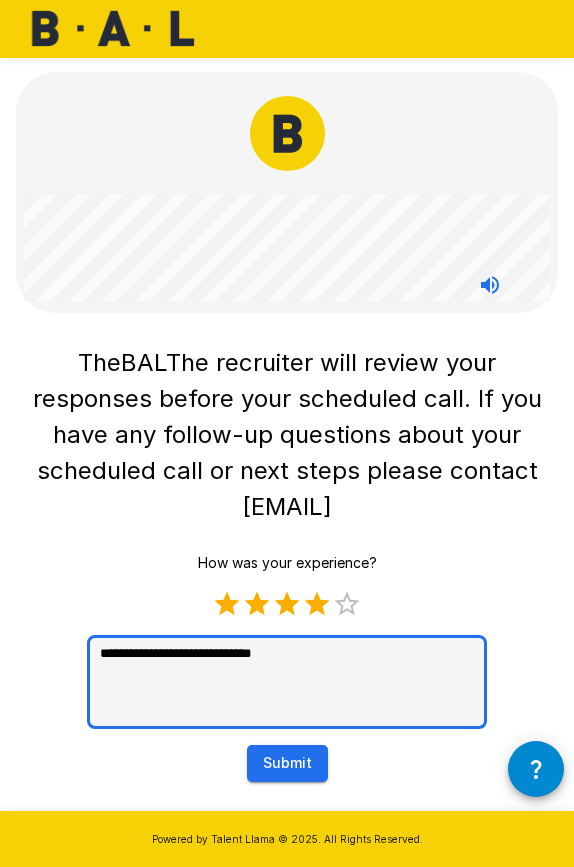 type on "**********" 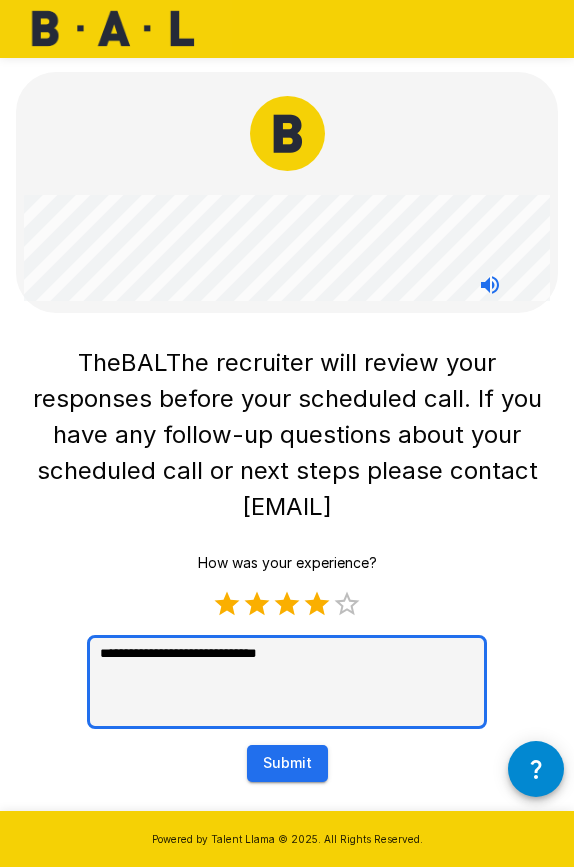 type on "**********" 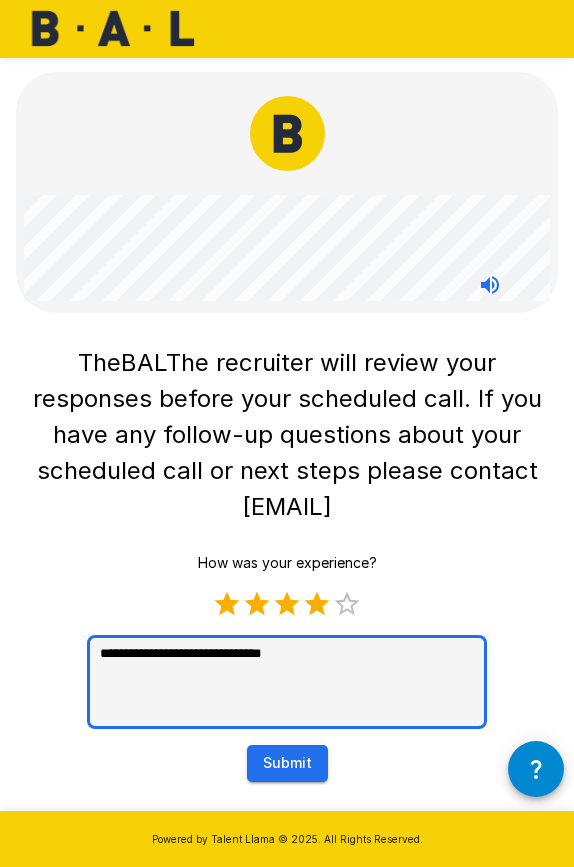 type on "**********" 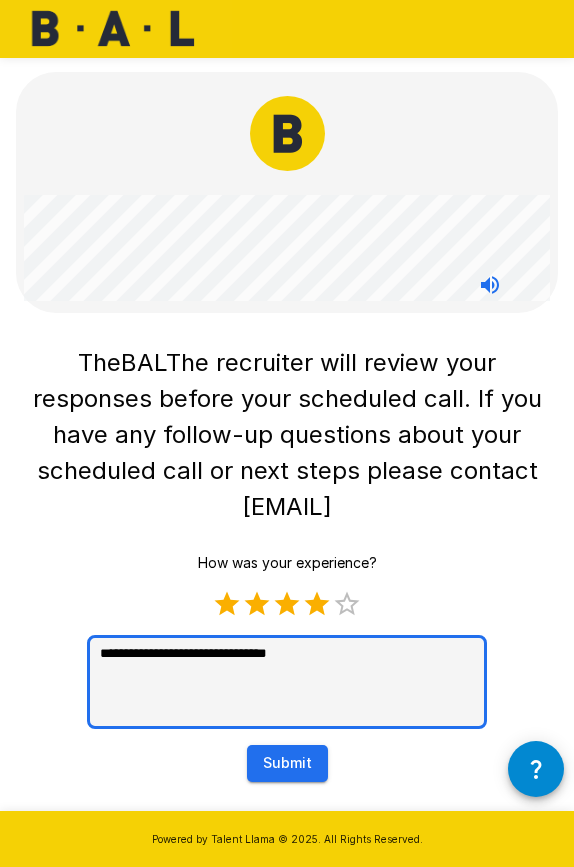 type on "**********" 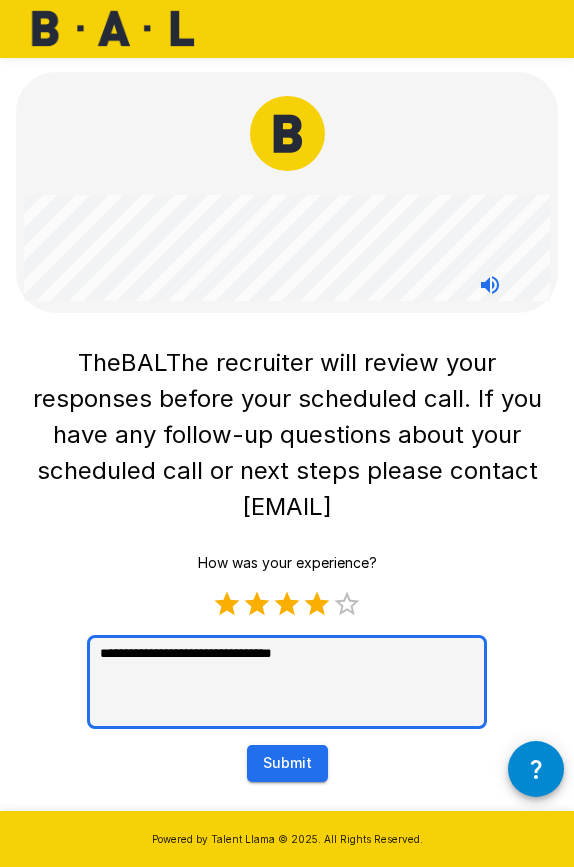 type on "**********" 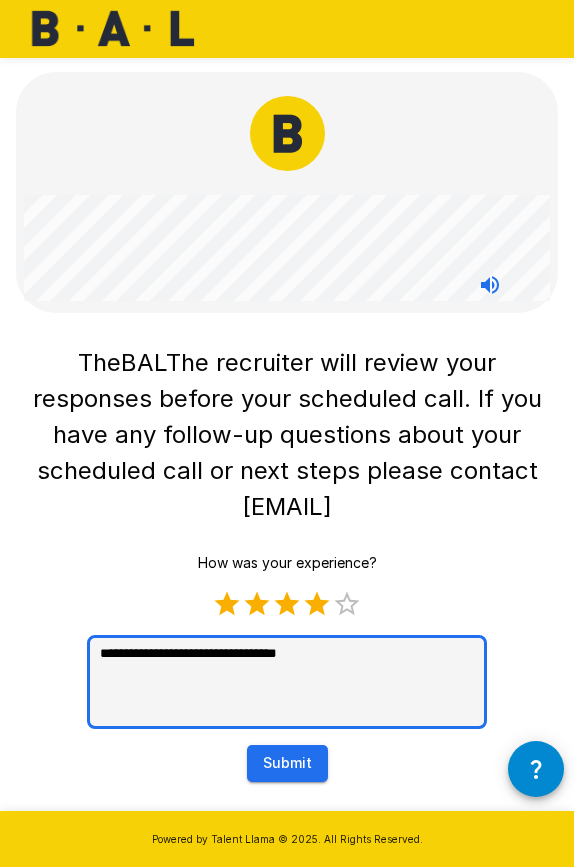 type on "**********" 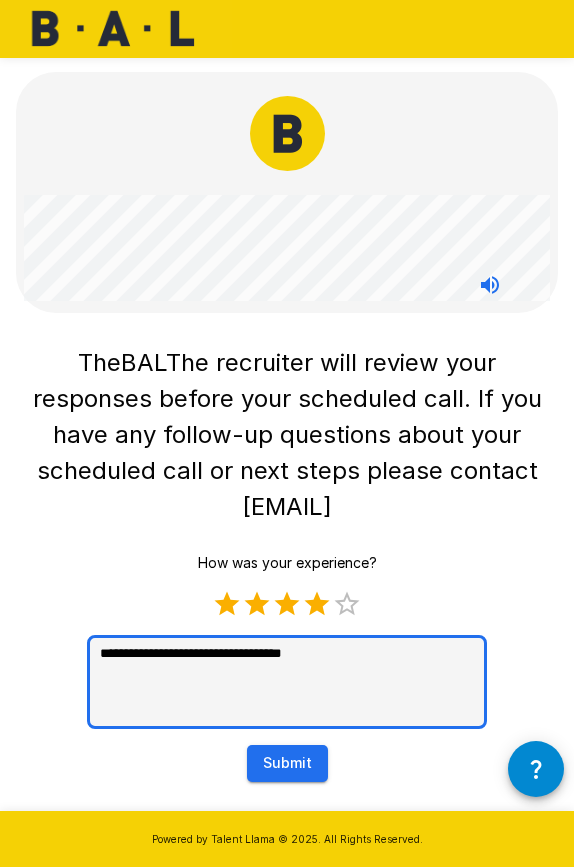 type on "**********" 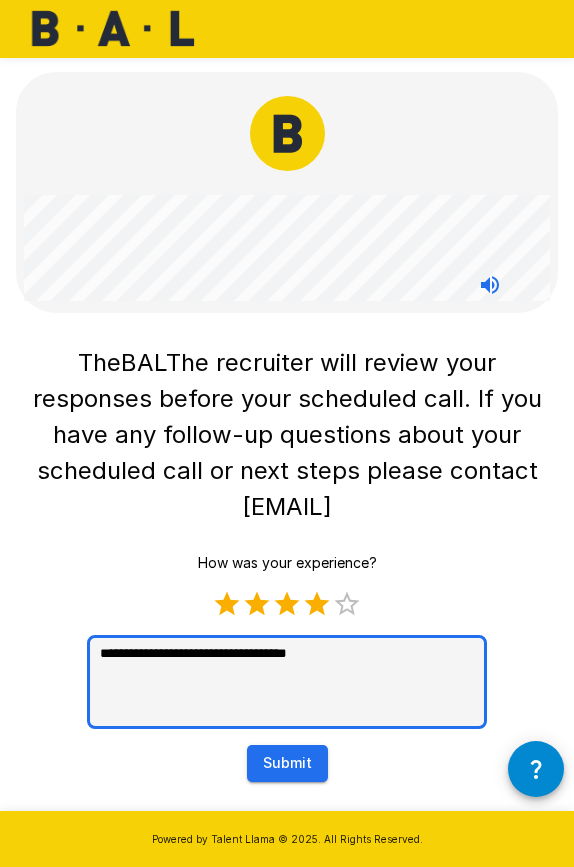 type on "**********" 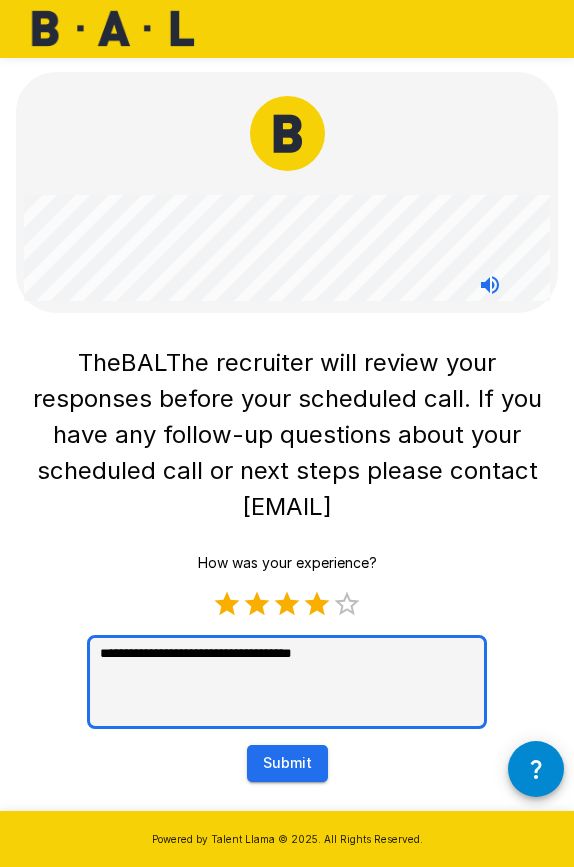 type on "**********" 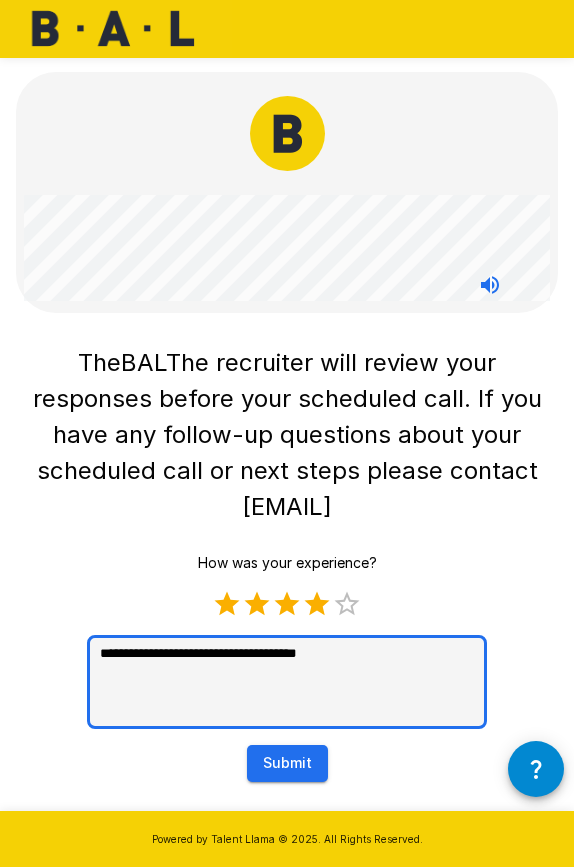 type on "**********" 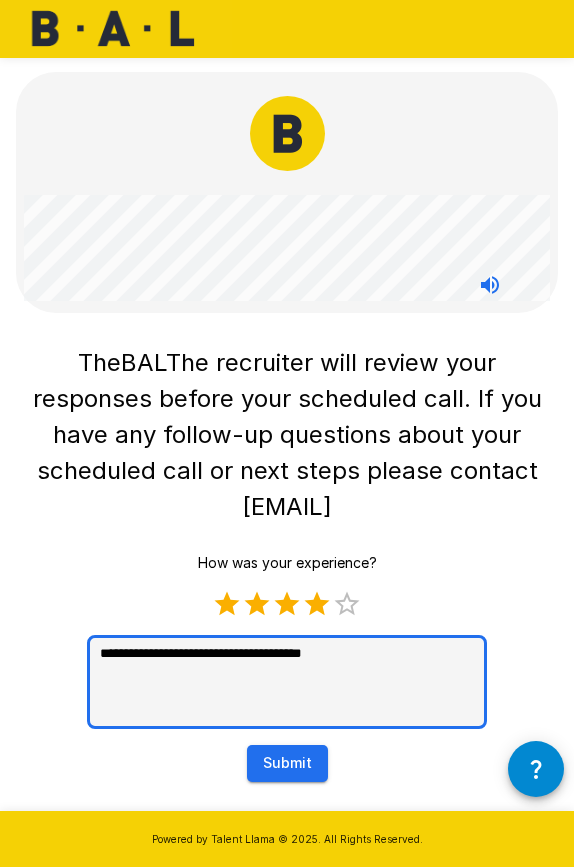 type on "**********" 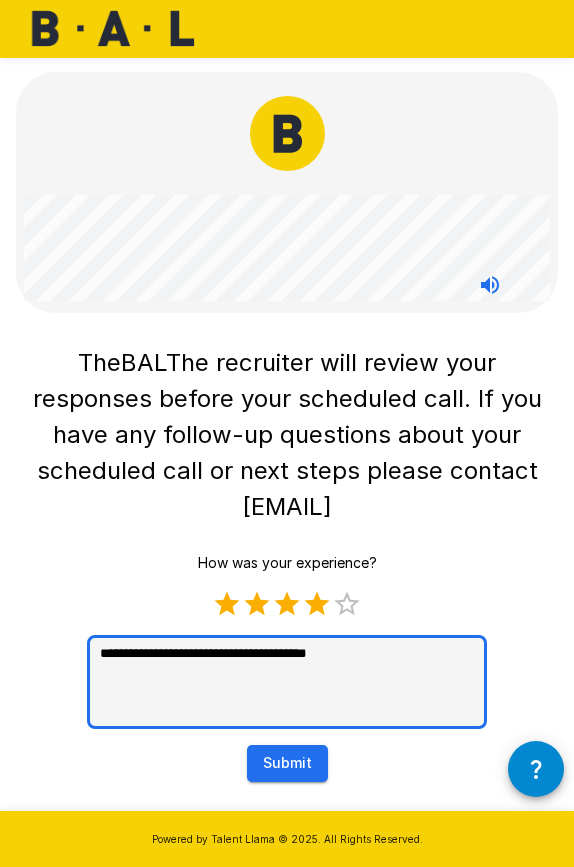 type on "**********" 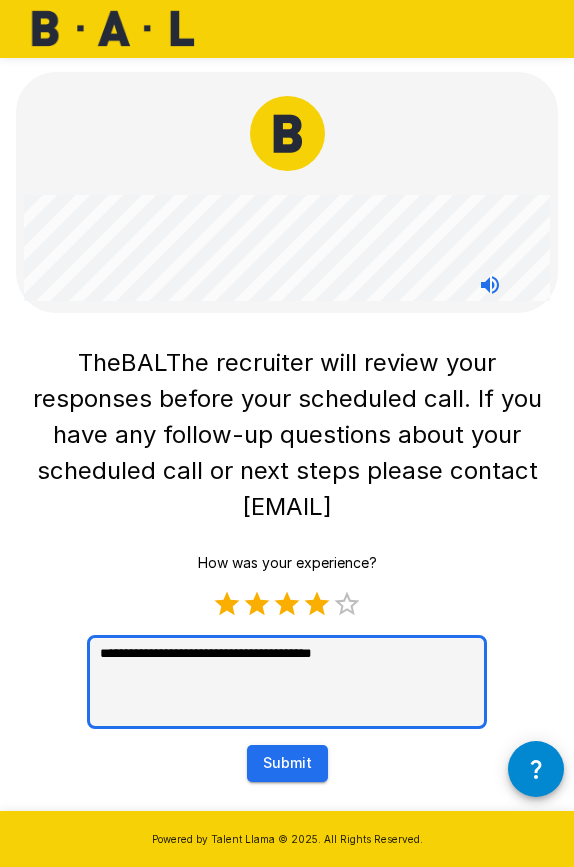 type on "**********" 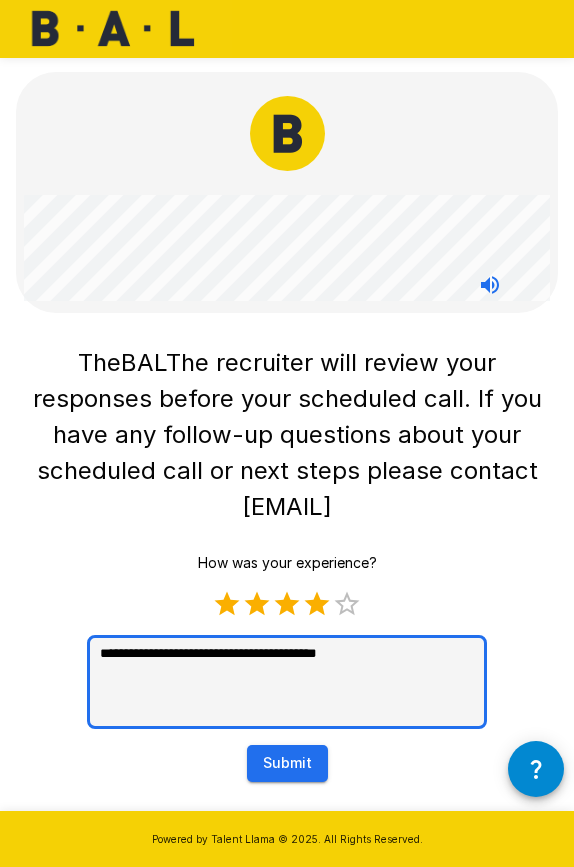 type on "**********" 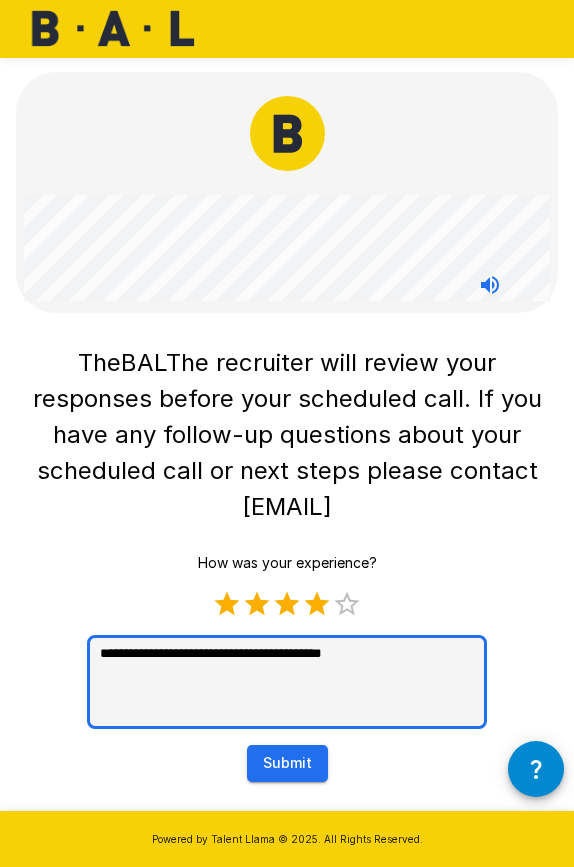 type on "**********" 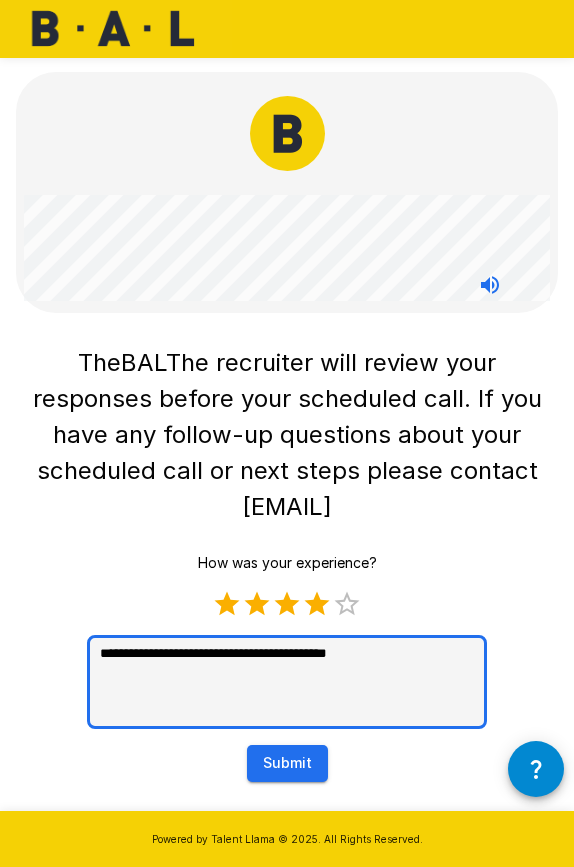 type on "**********" 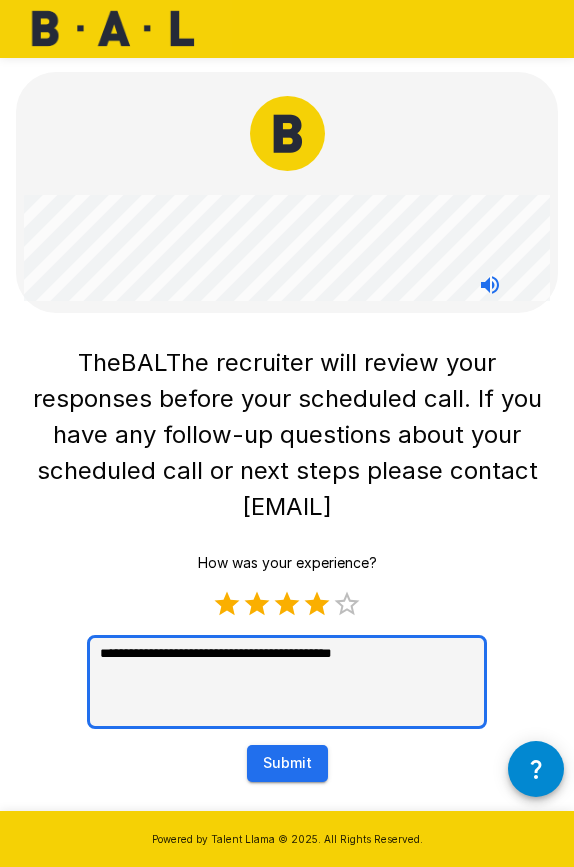 type on "**********" 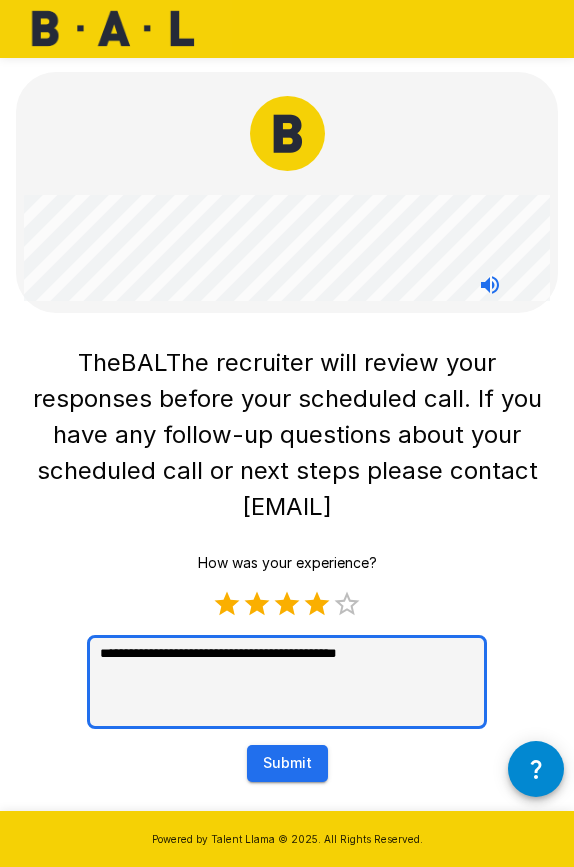 type on "**********" 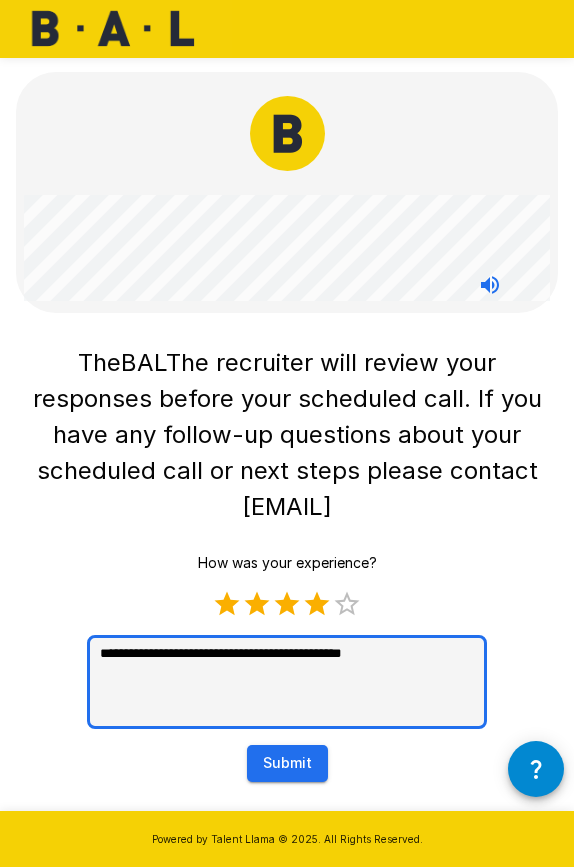 type on "**********" 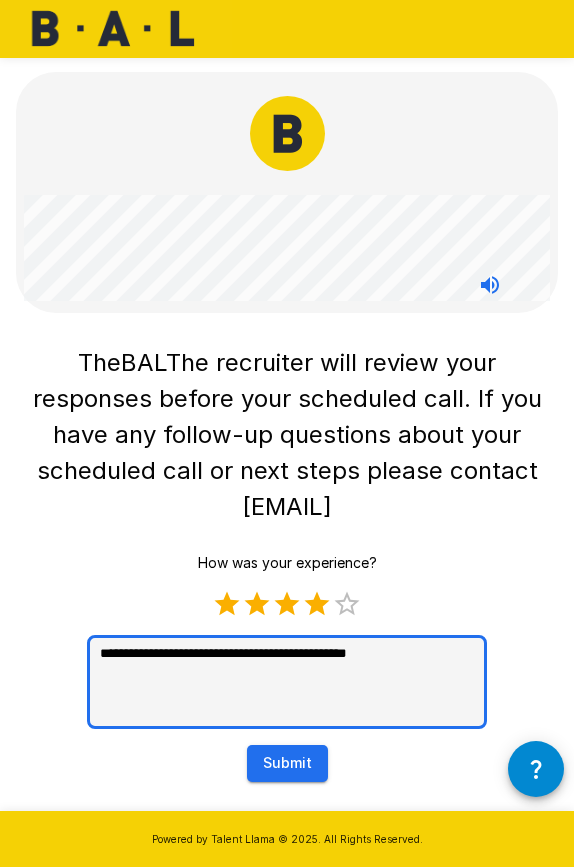 type on "**********" 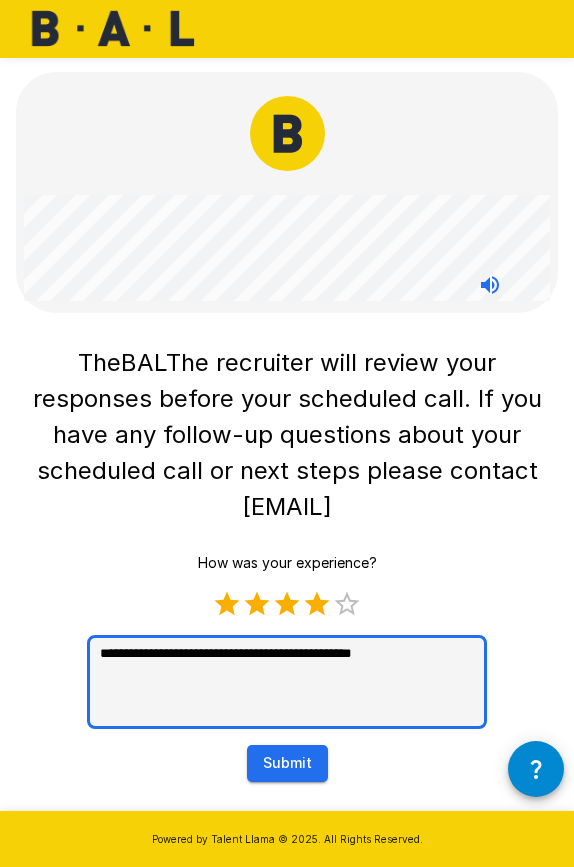 type on "**********" 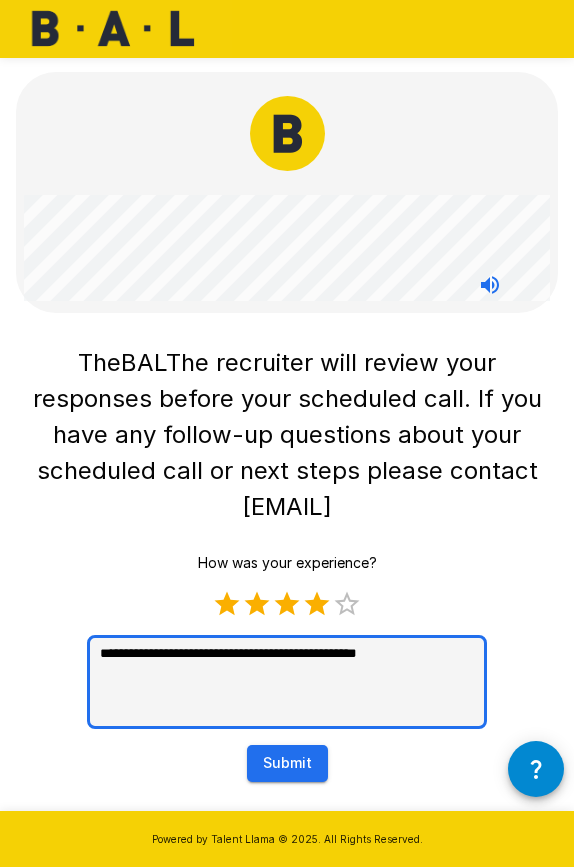 type on "**********" 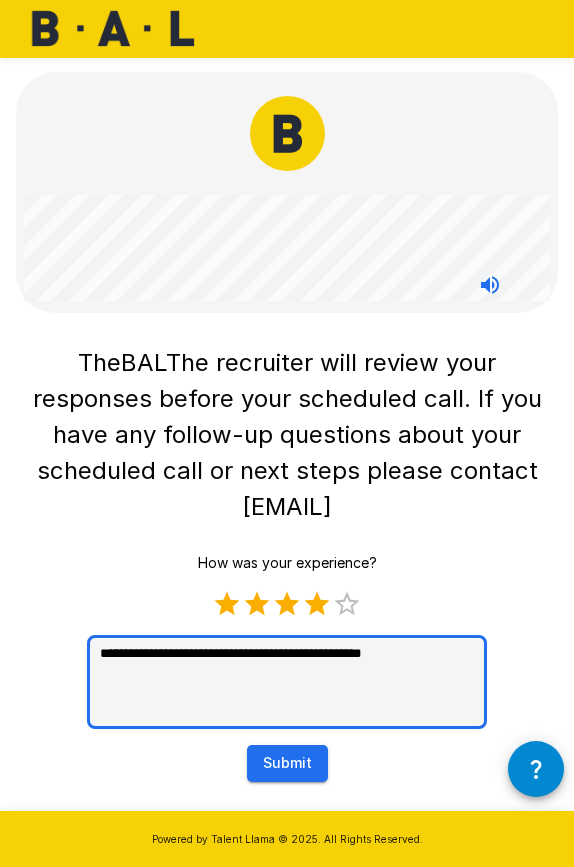 type on "**********" 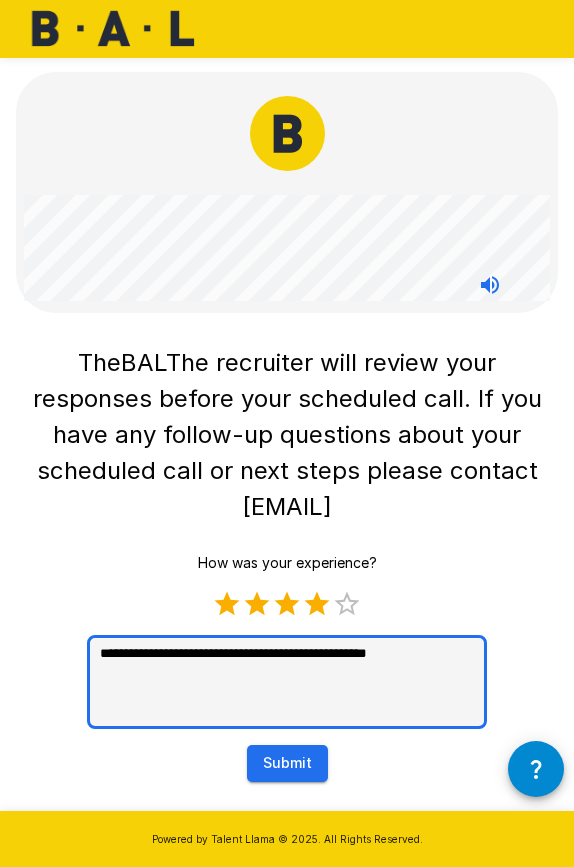 type on "**********" 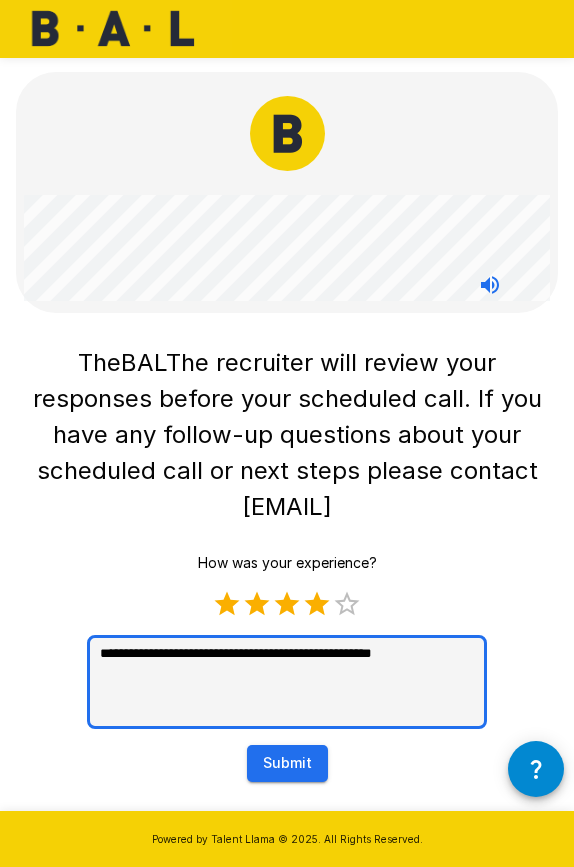 type on "**********" 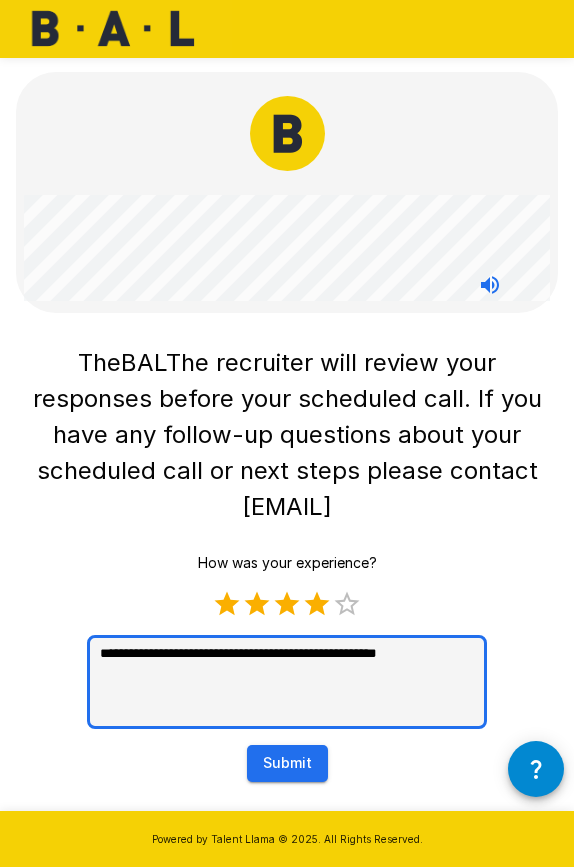 type on "**********" 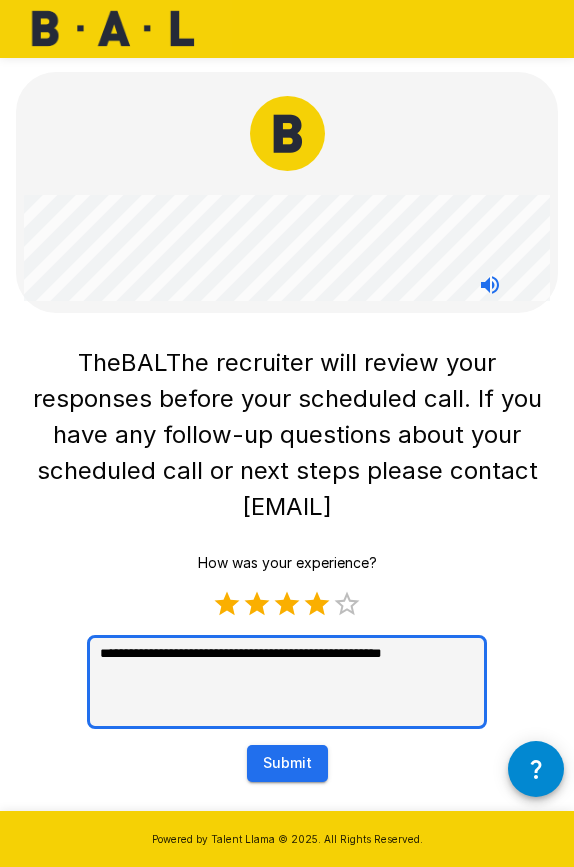 type on "**********" 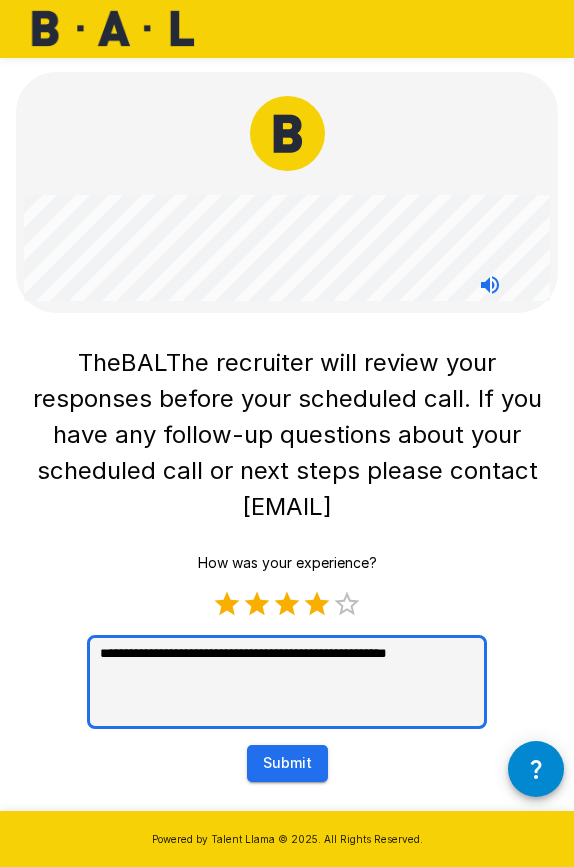 type on "**********" 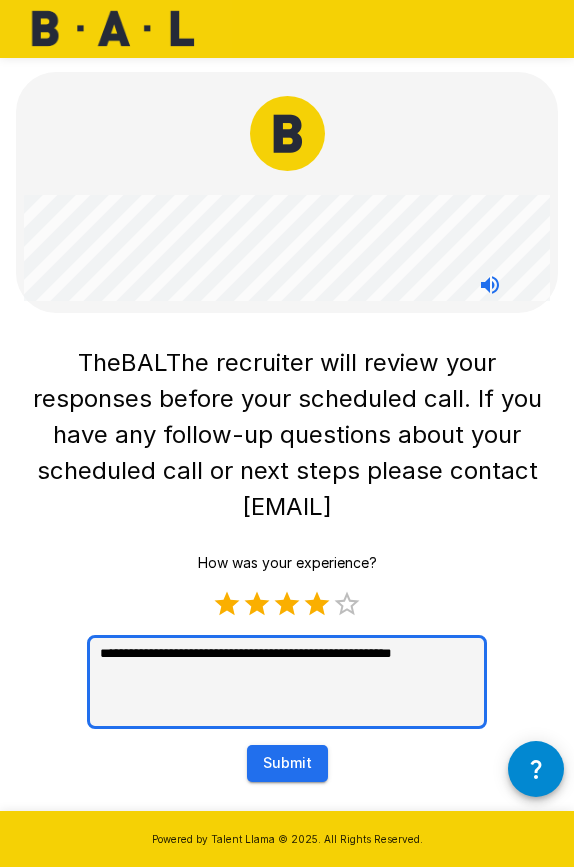 type on "**********" 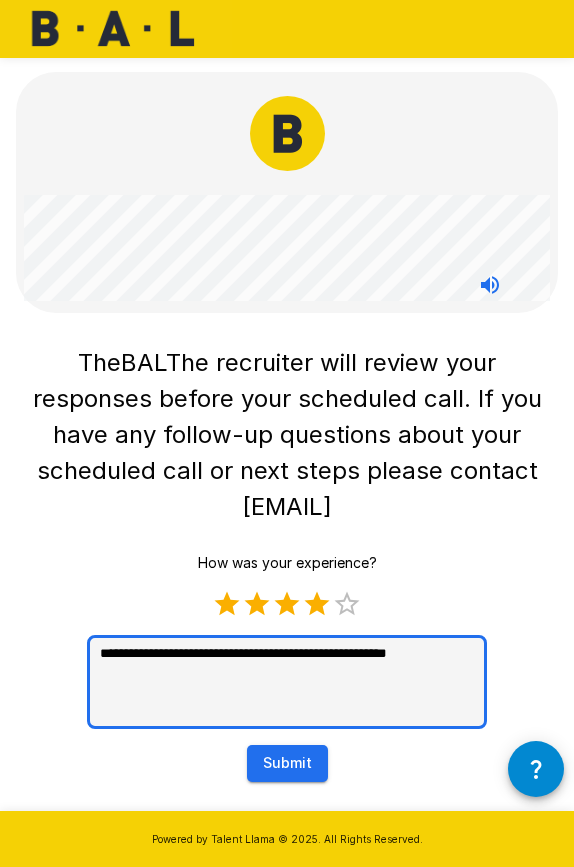 type on "**********" 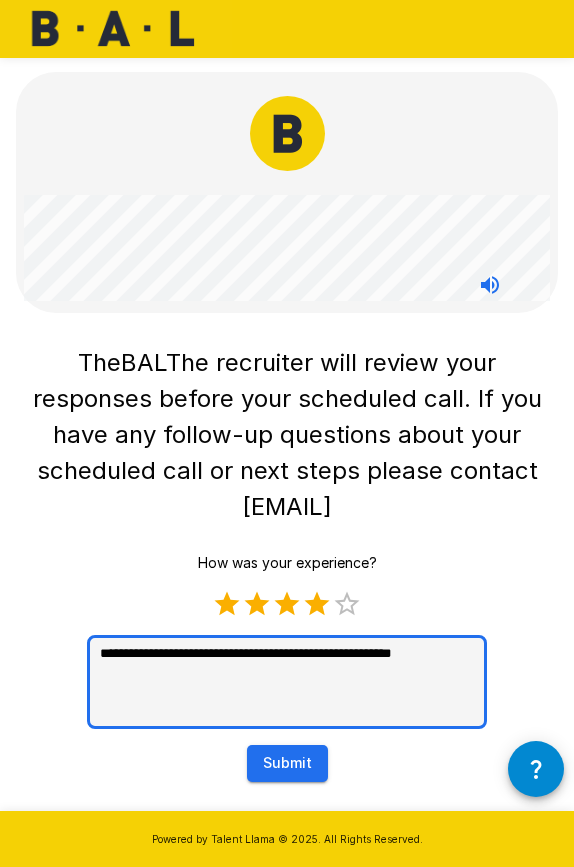 type on "**********" 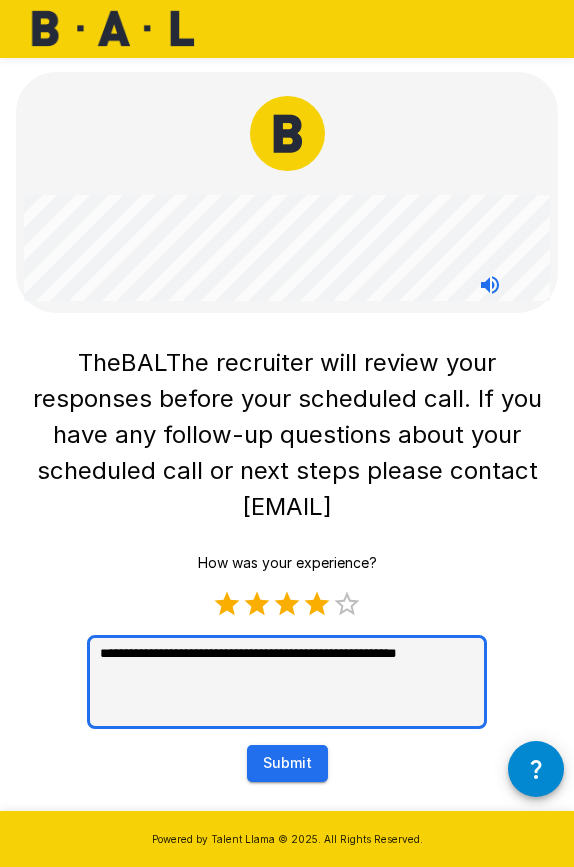 type on "**********" 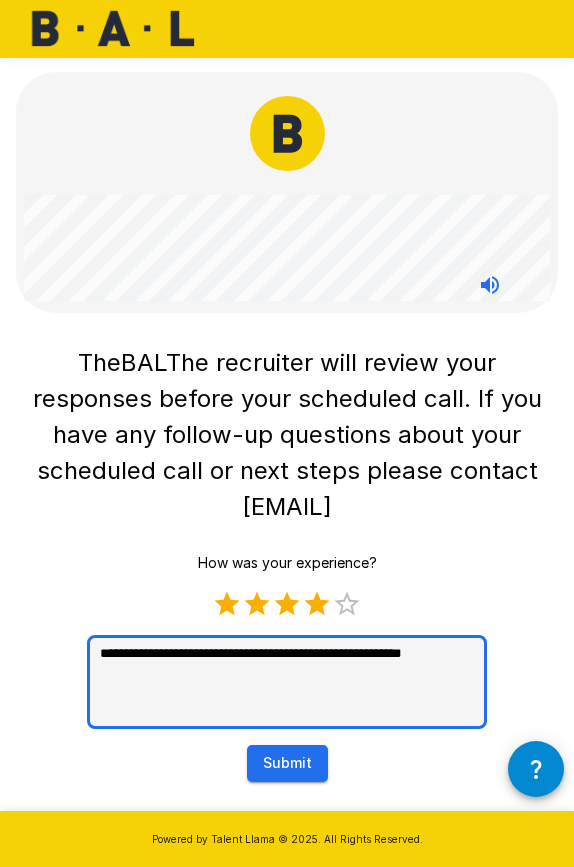 type on "**********" 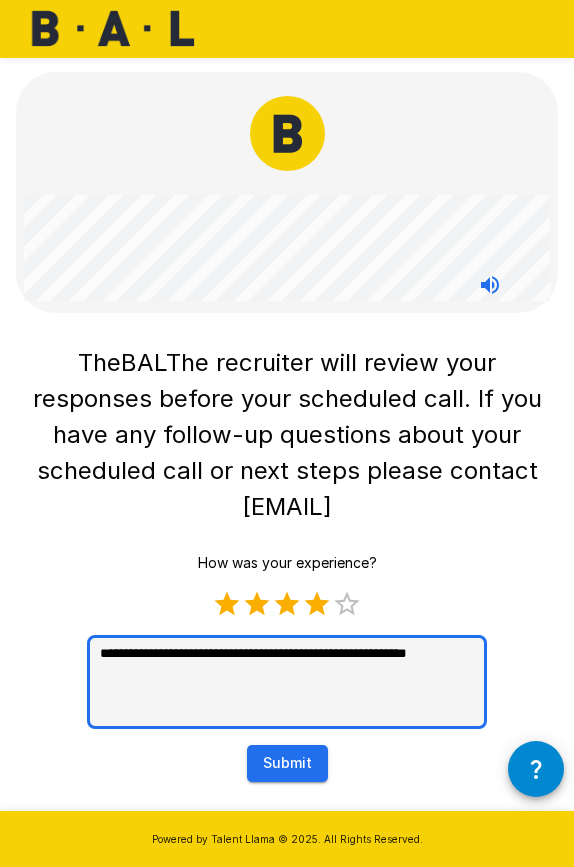type on "**********" 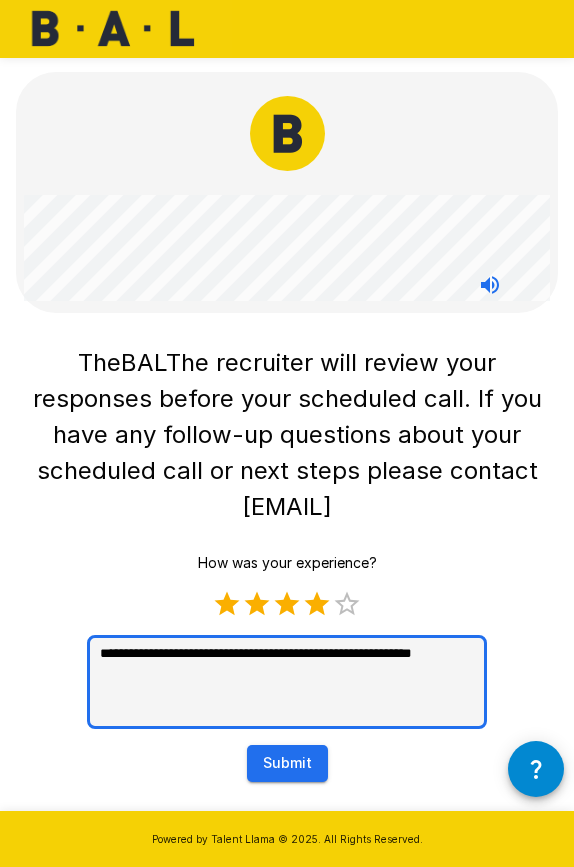 type on "**********" 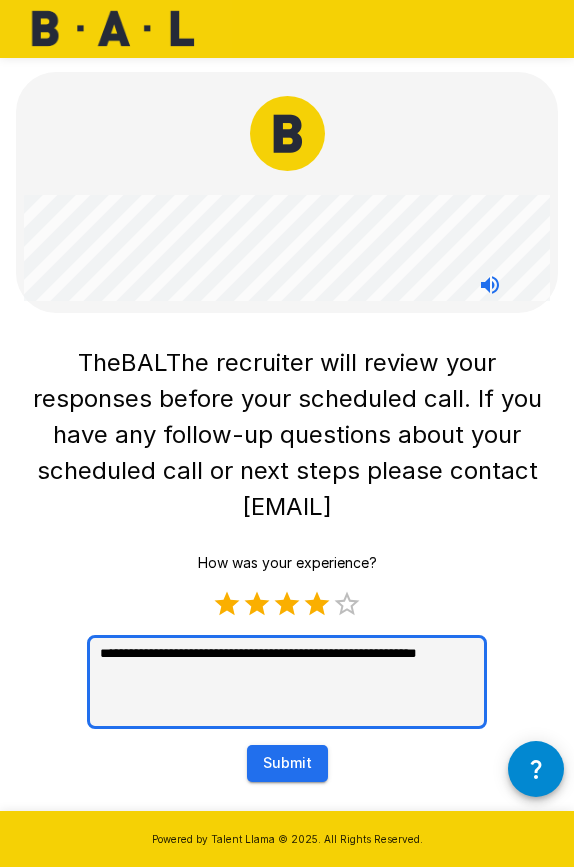 type on "**********" 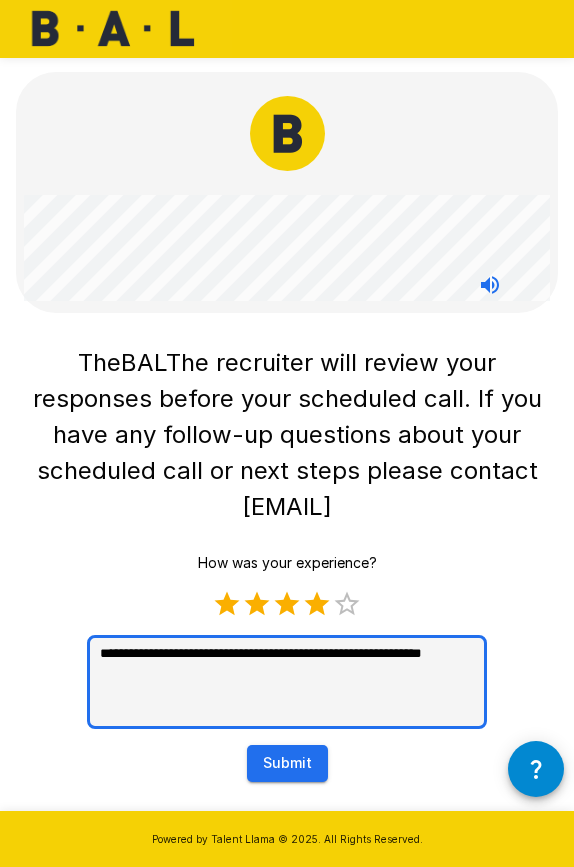 type on "**********" 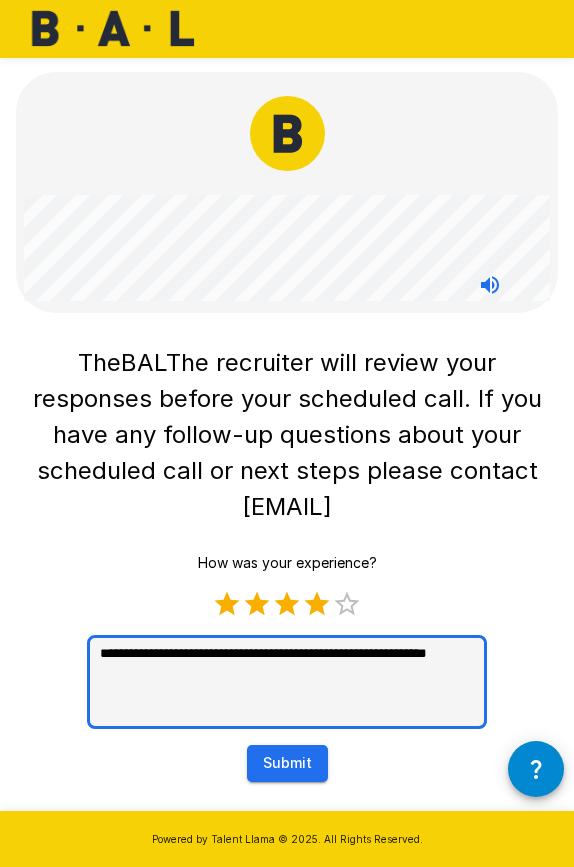 type on "**********" 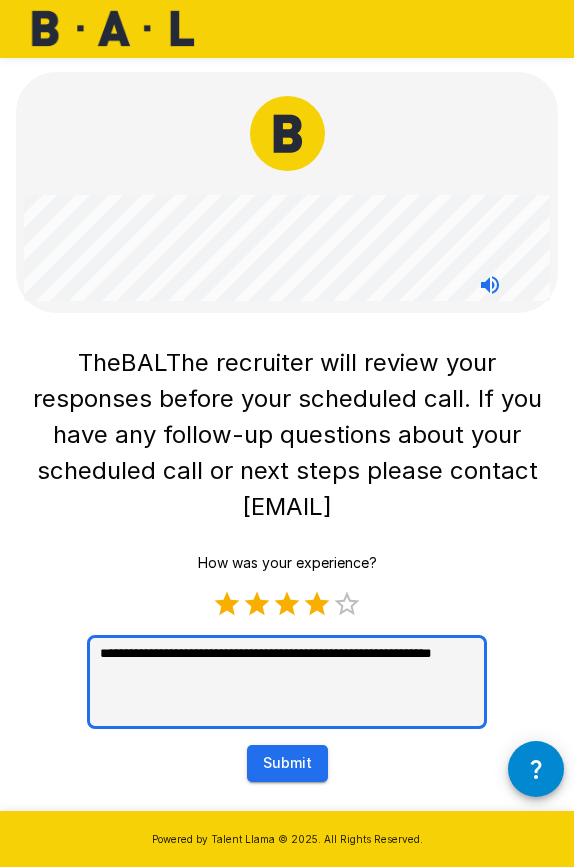 type on "**********" 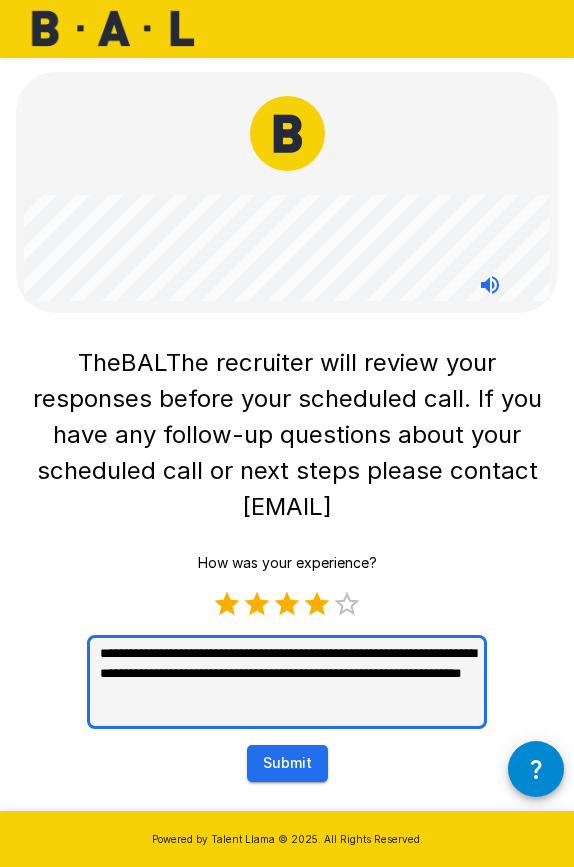 scroll, scrollTop: 0, scrollLeft: 0, axis: both 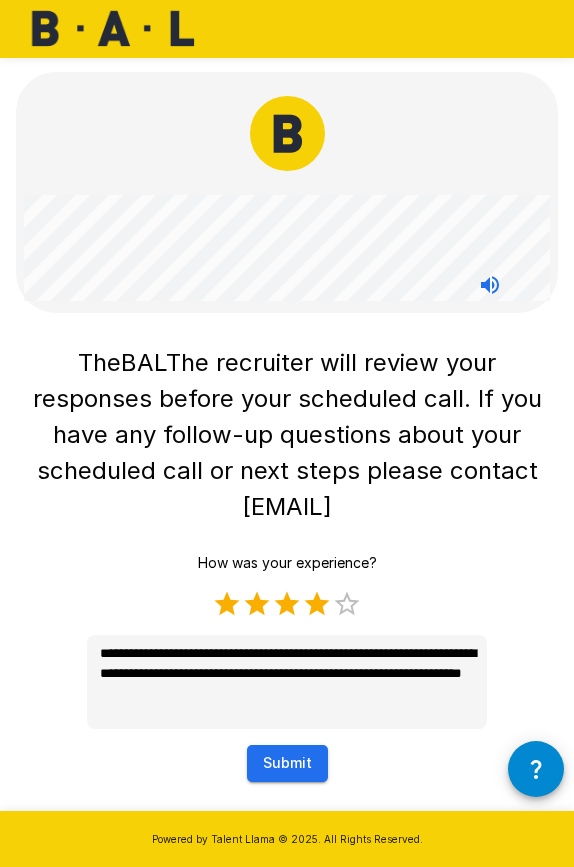 drag, startPoint x: 273, startPoint y: 435, endPoint x: 360, endPoint y: 497, distance: 106.83164 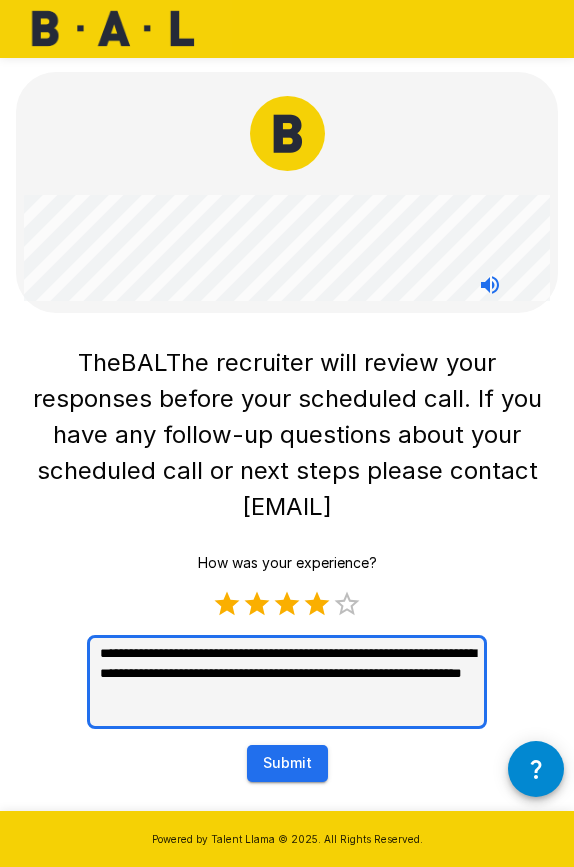 click on "**********" at bounding box center [287, 682] 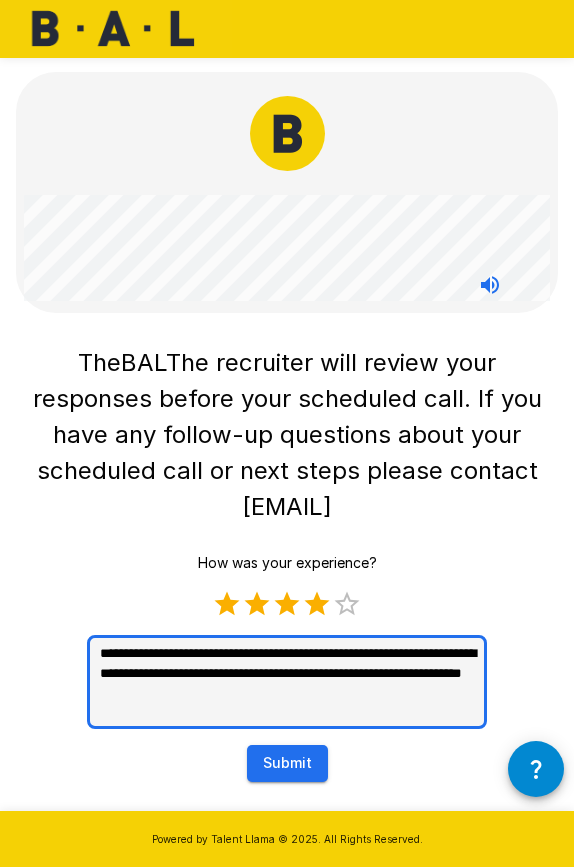 drag, startPoint x: 286, startPoint y: 684, endPoint x: 342, endPoint y: 684, distance: 56 